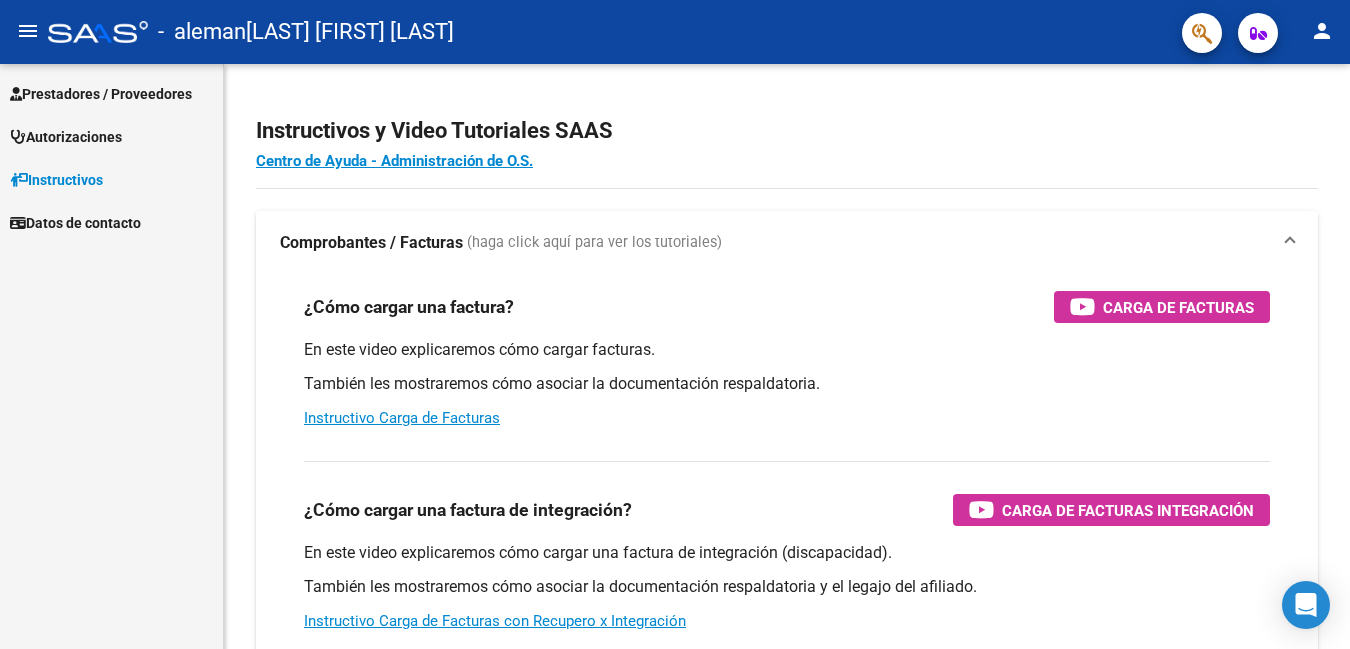 scroll, scrollTop: 0, scrollLeft: 0, axis: both 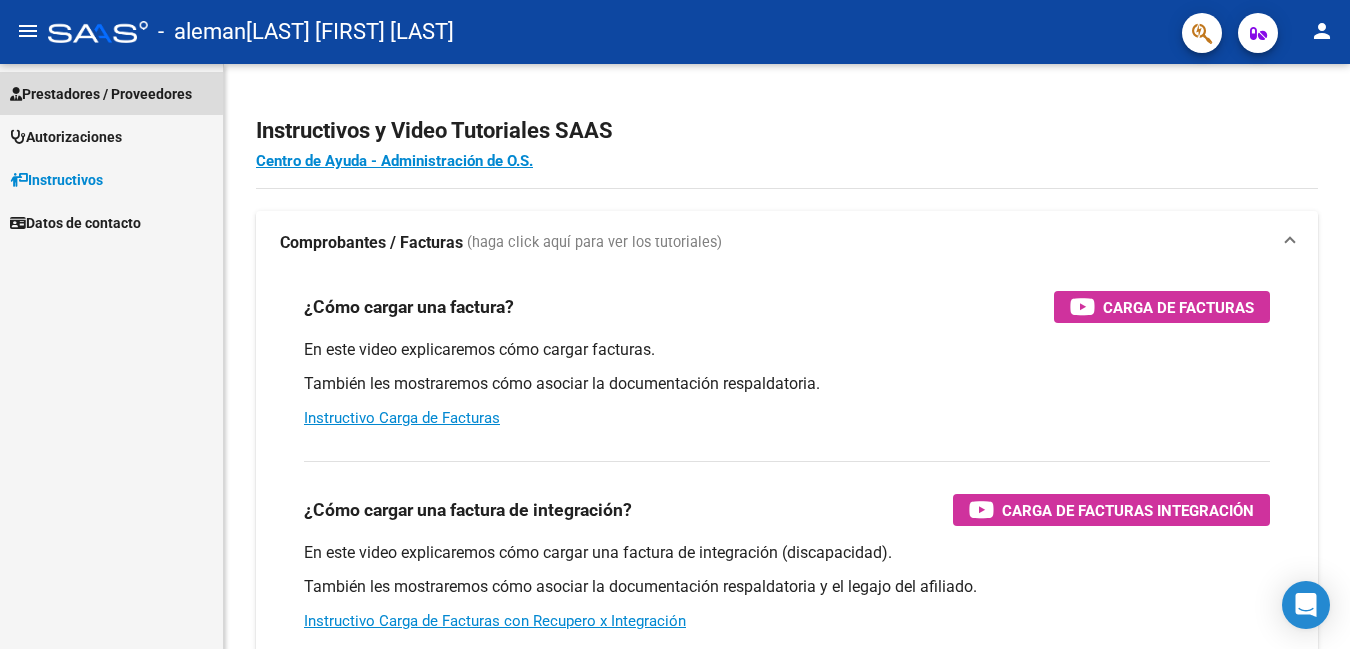 click on "Prestadores / Proveedores" at bounding box center (101, 94) 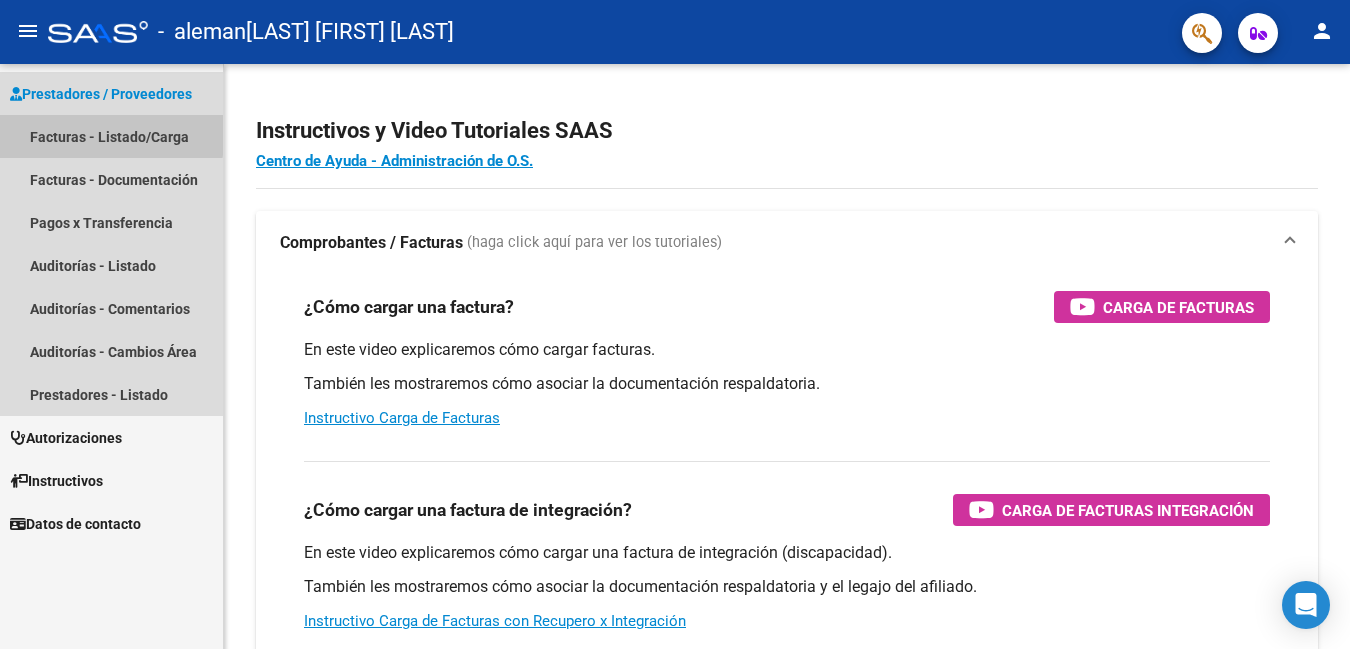 click on "Facturas - Listado/Carga" at bounding box center [111, 136] 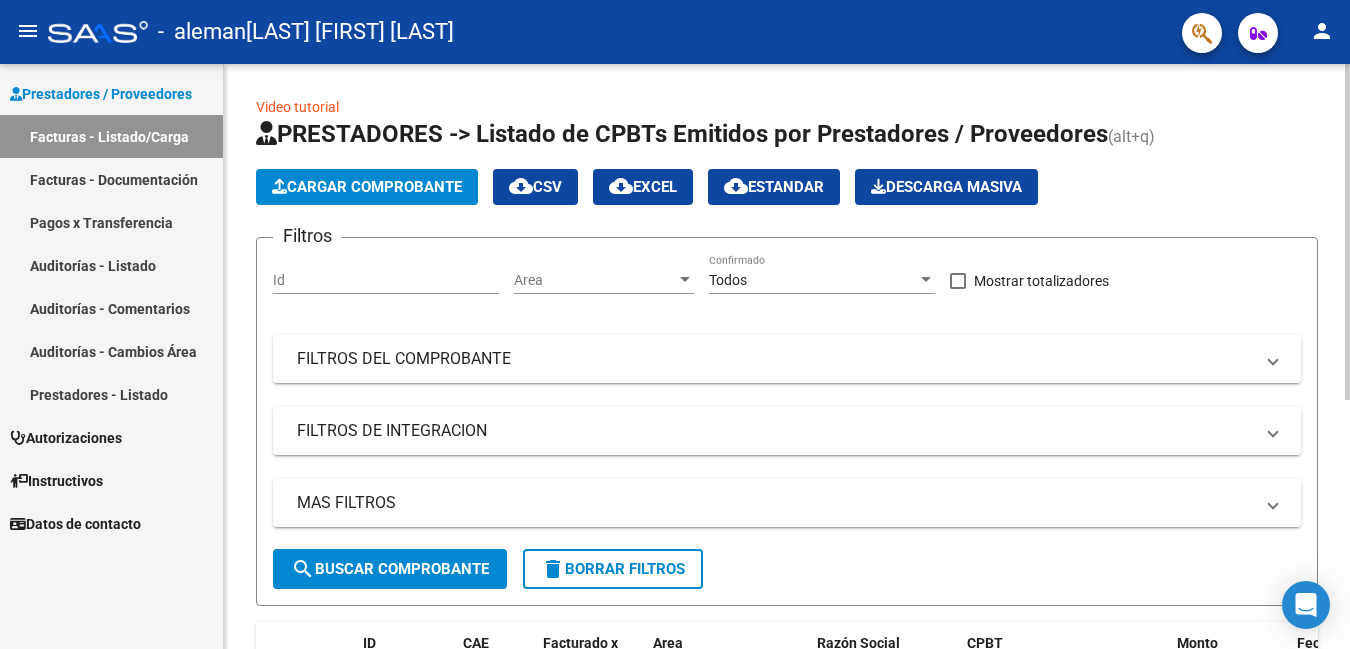 click on "Cargar Comprobante" 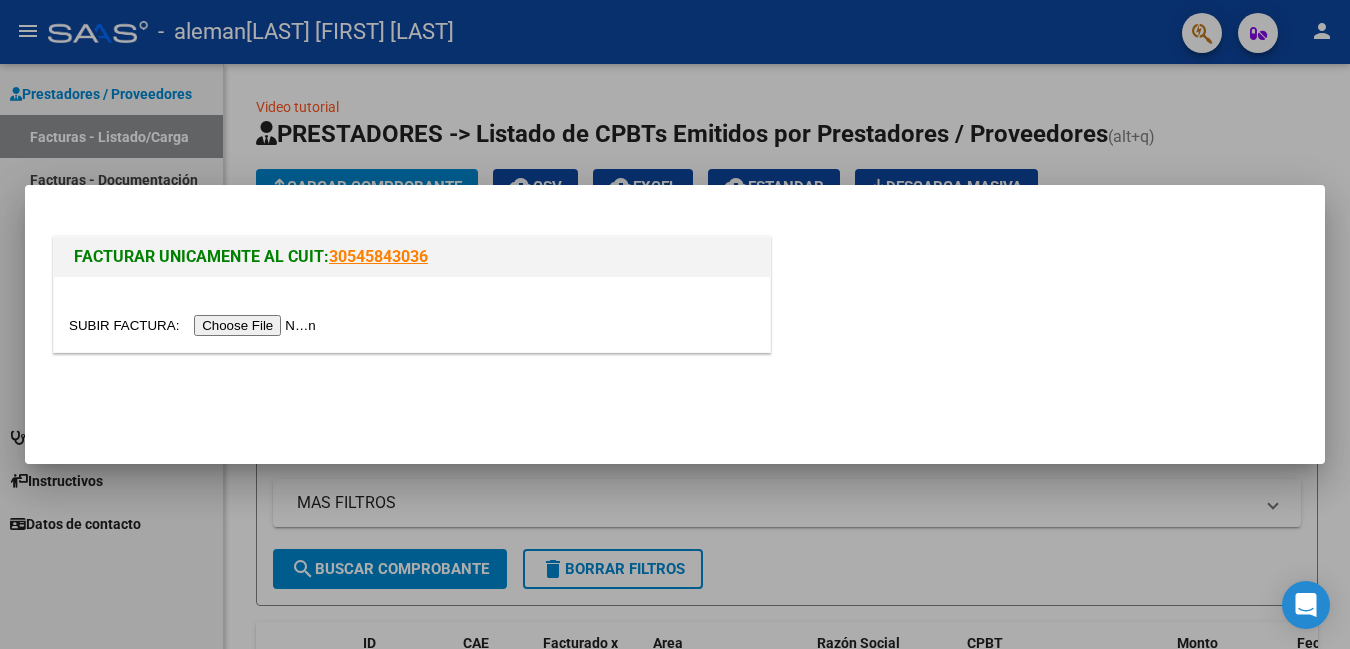 click at bounding box center (195, 325) 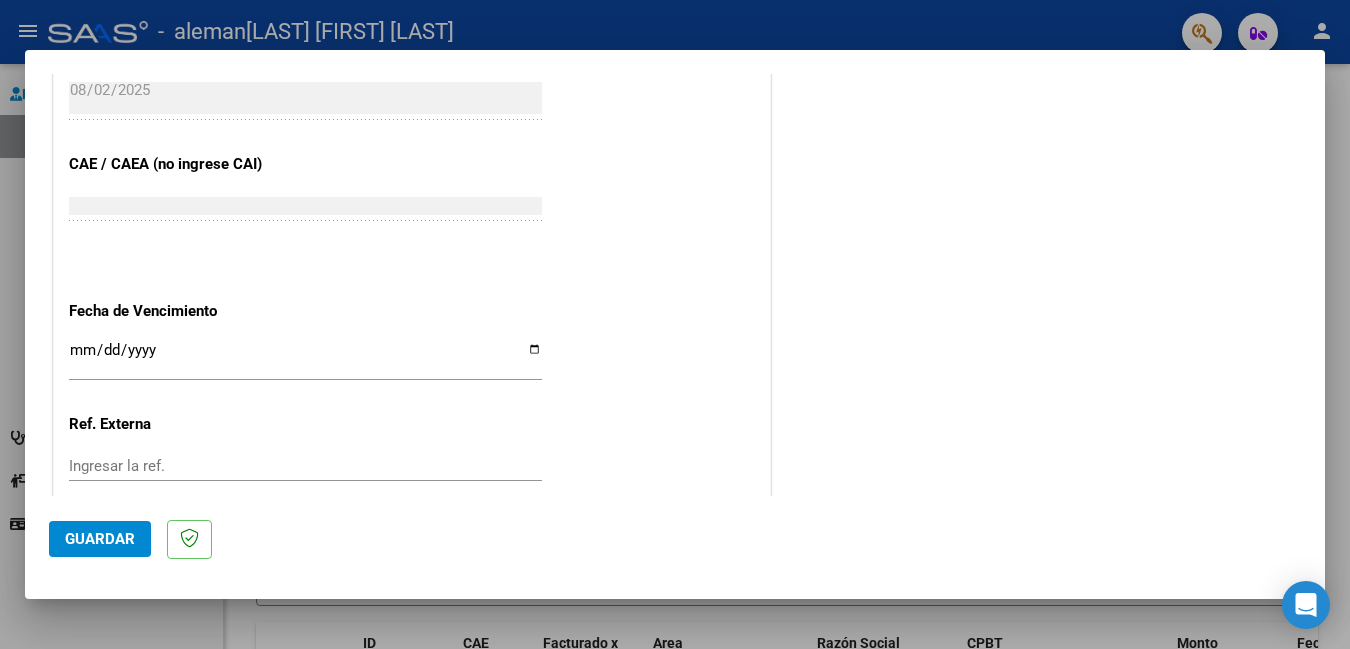 scroll, scrollTop: 1180, scrollLeft: 0, axis: vertical 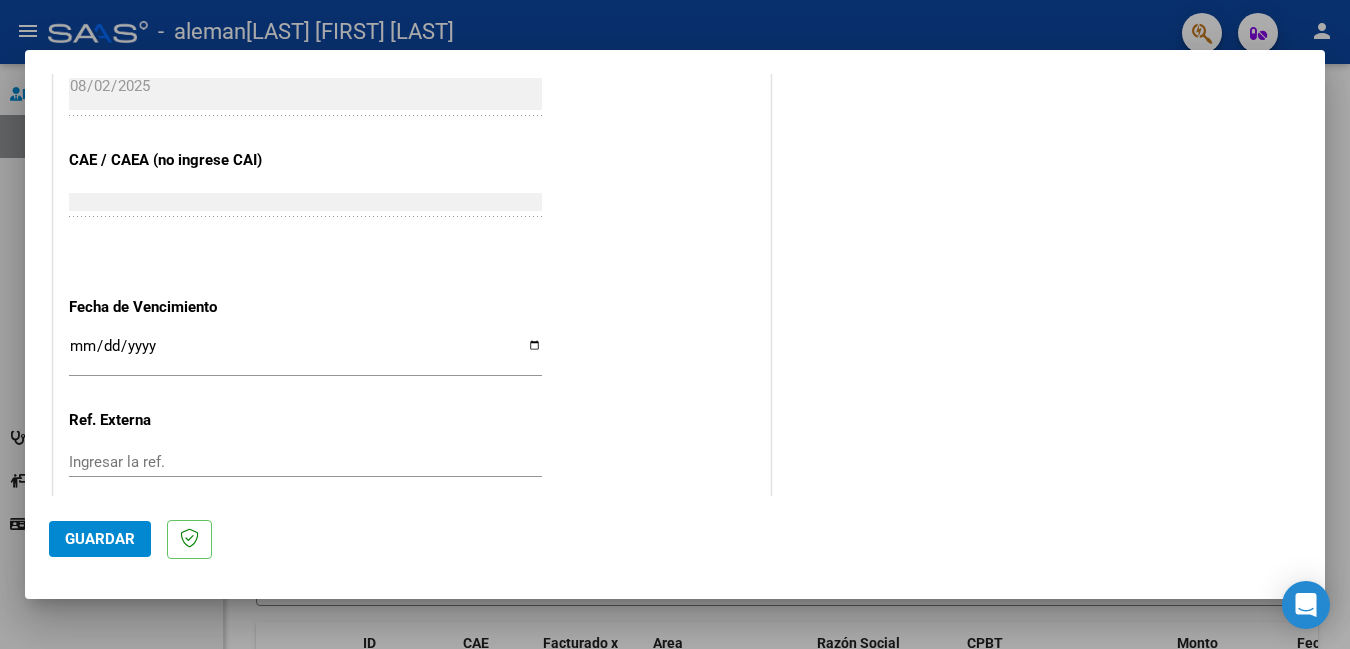 click on "Ingresar la fecha" at bounding box center [305, 354] 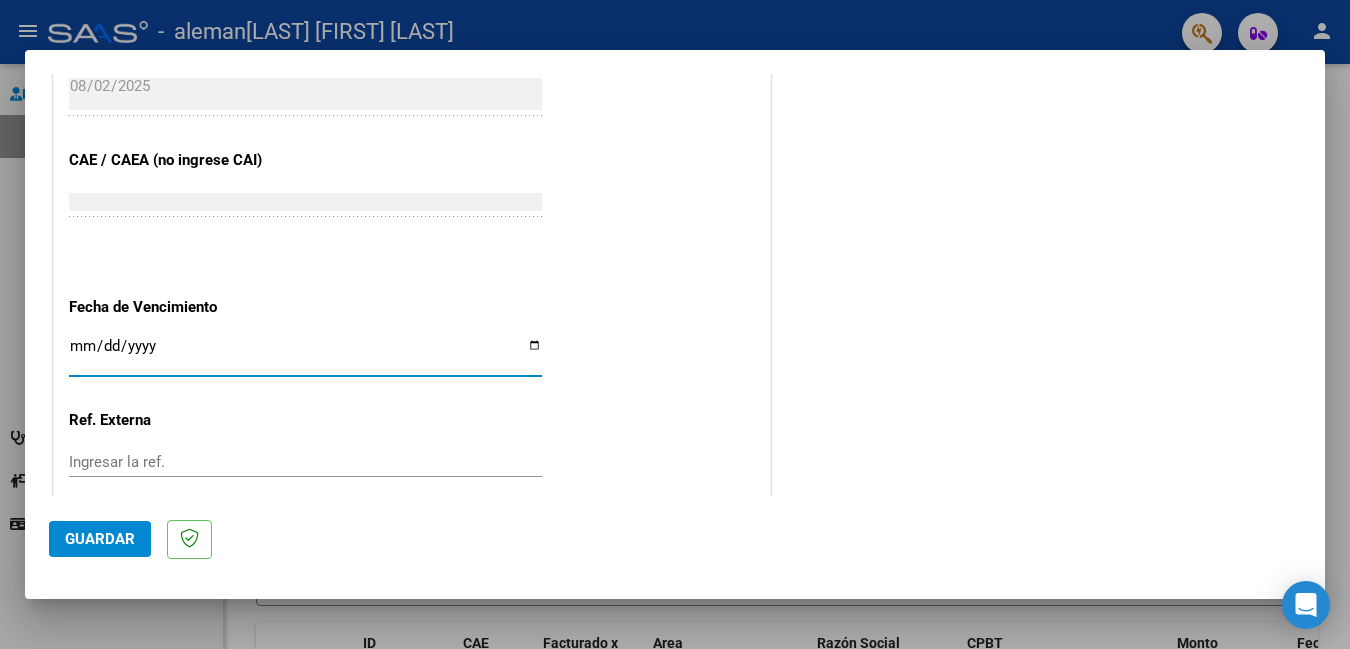 type on "2025-08-12" 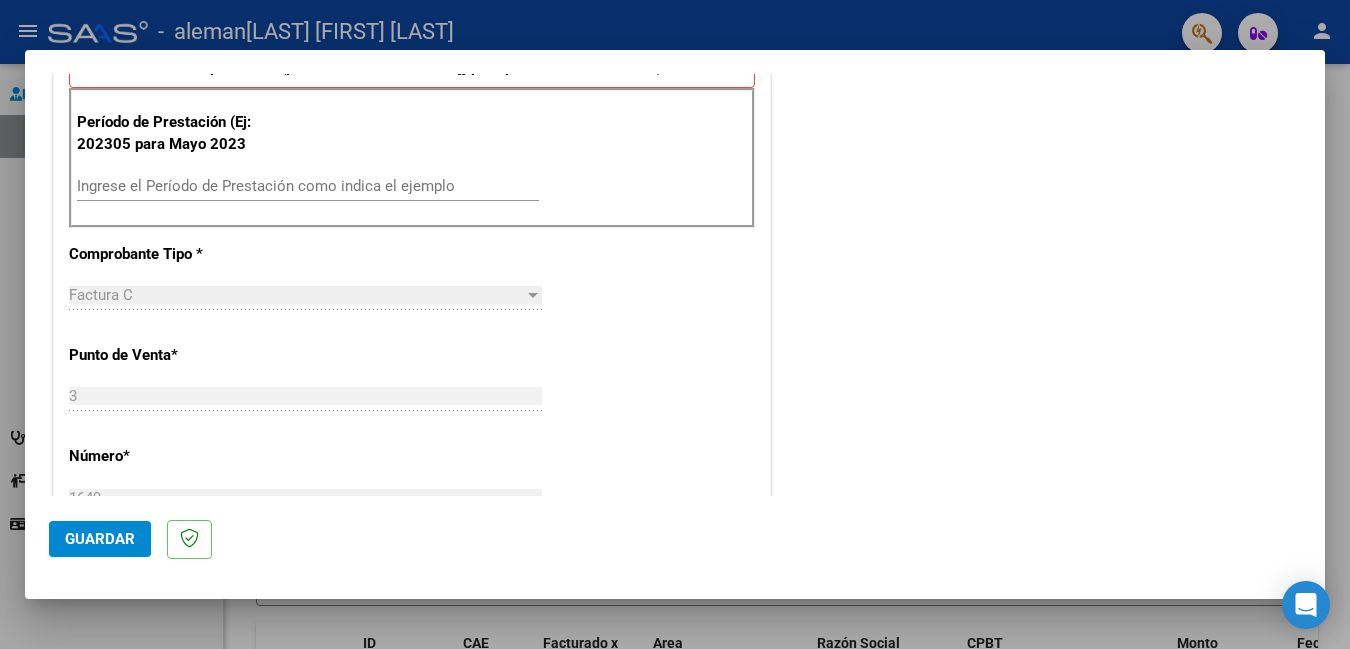 scroll, scrollTop: 0, scrollLeft: 0, axis: both 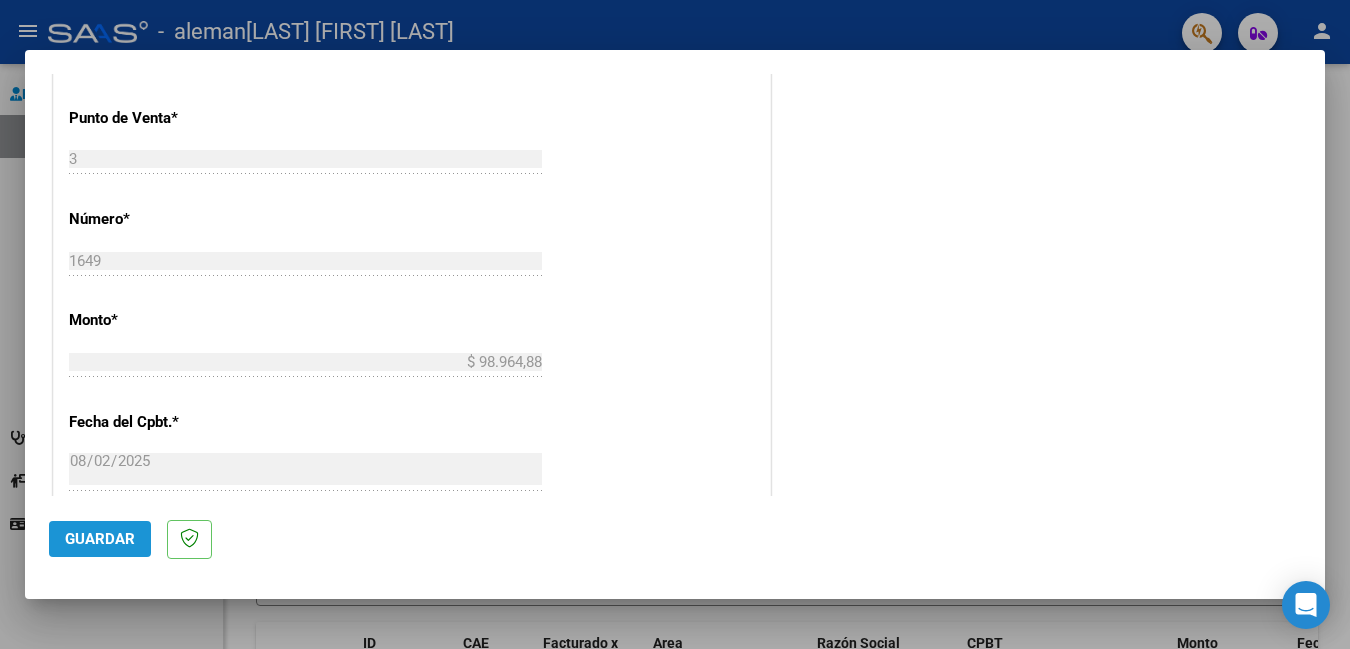 click on "Guardar" 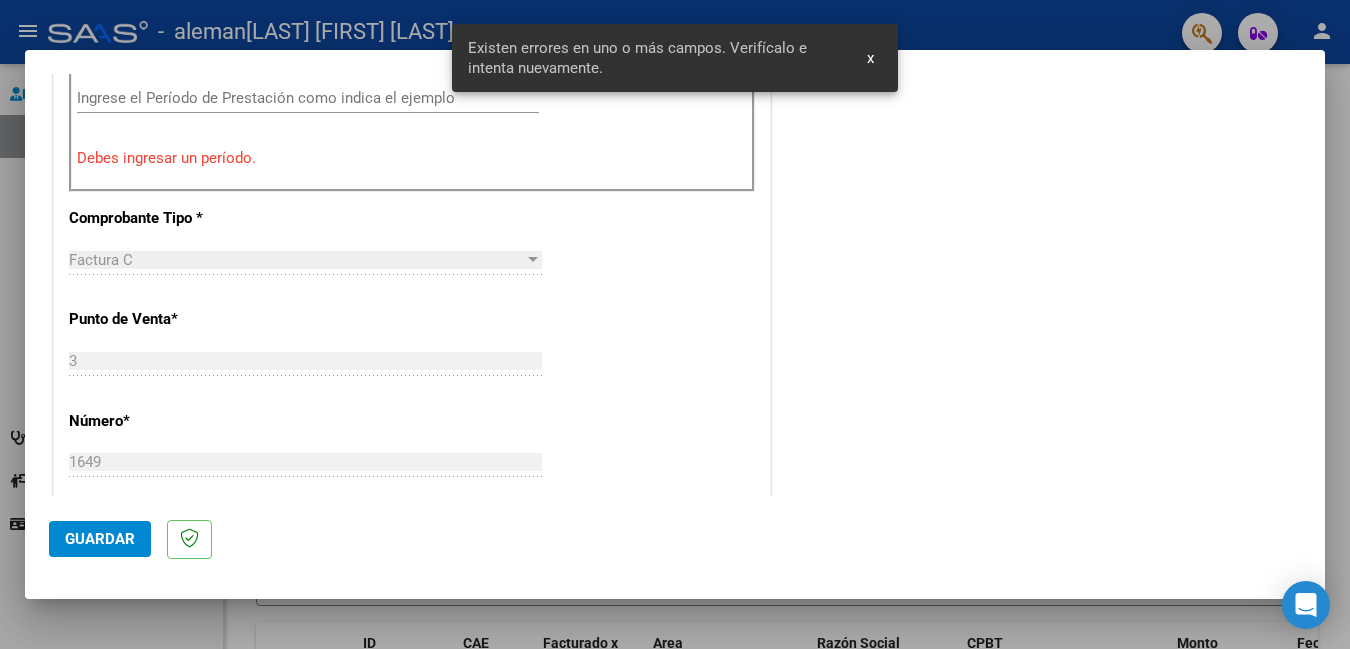 scroll, scrollTop: 448, scrollLeft: 0, axis: vertical 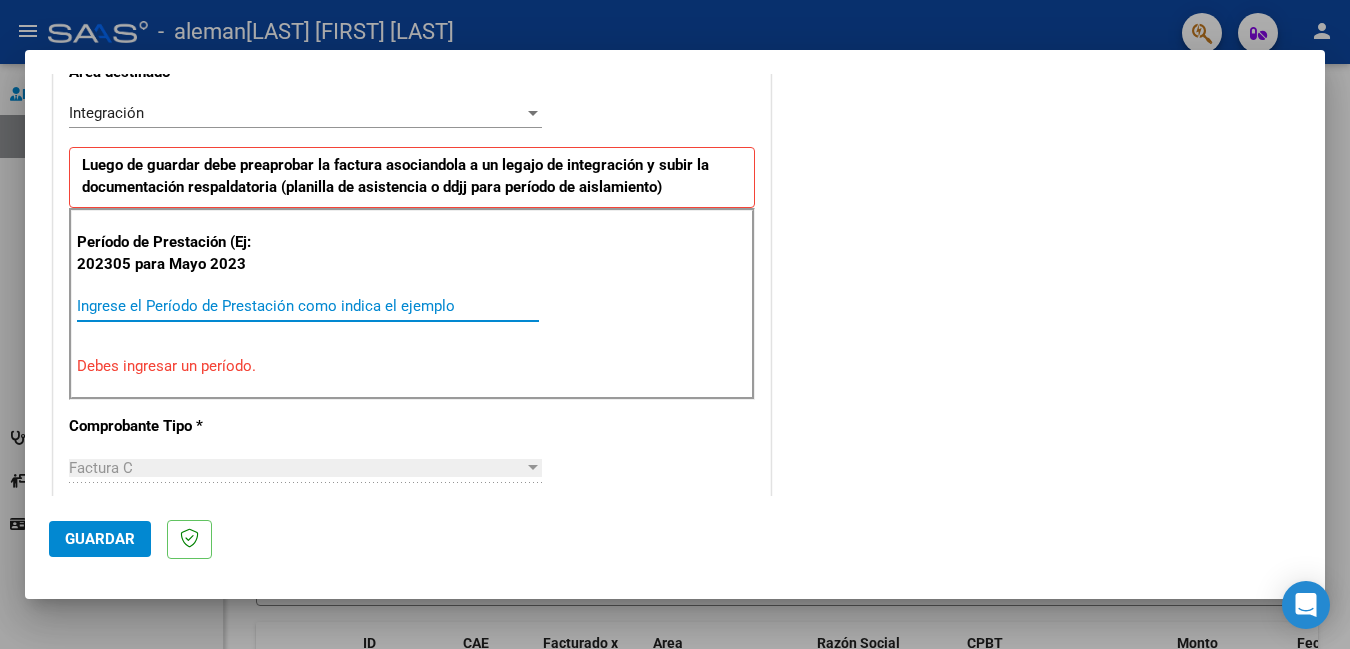 click on "Ingrese el Período de Prestación como indica el ejemplo" at bounding box center (308, 306) 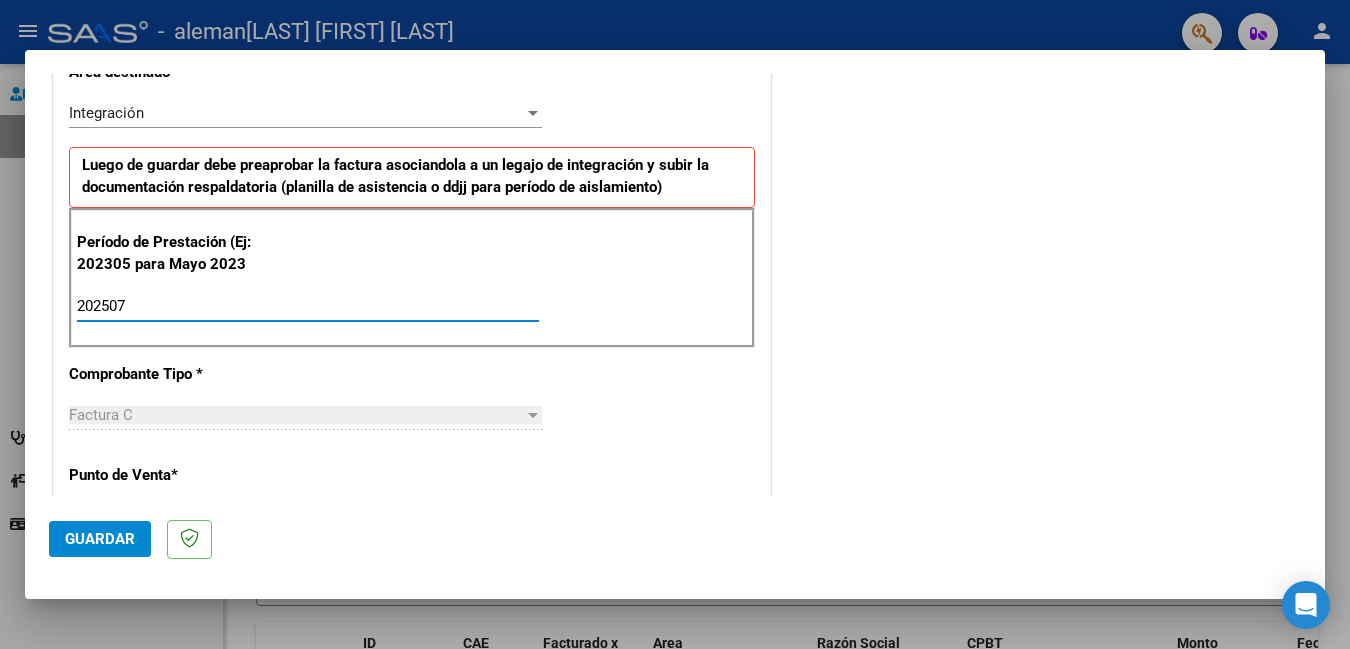 type on "202507" 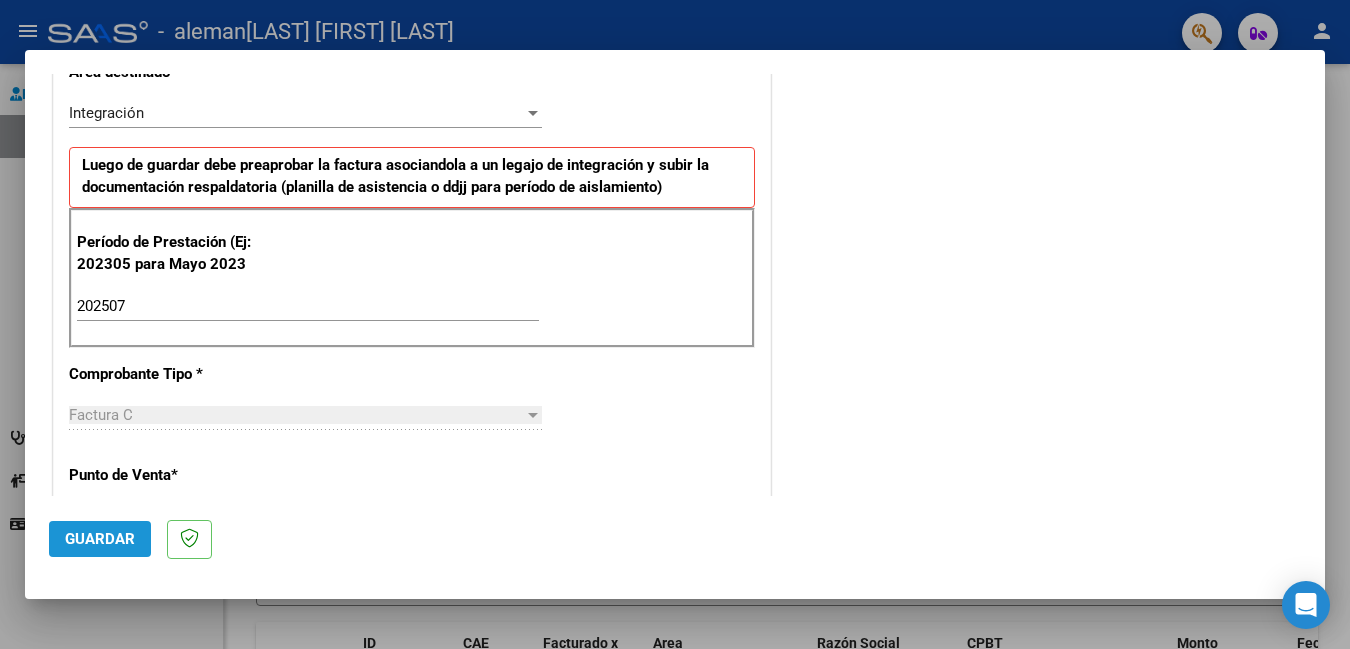 click on "Guardar" 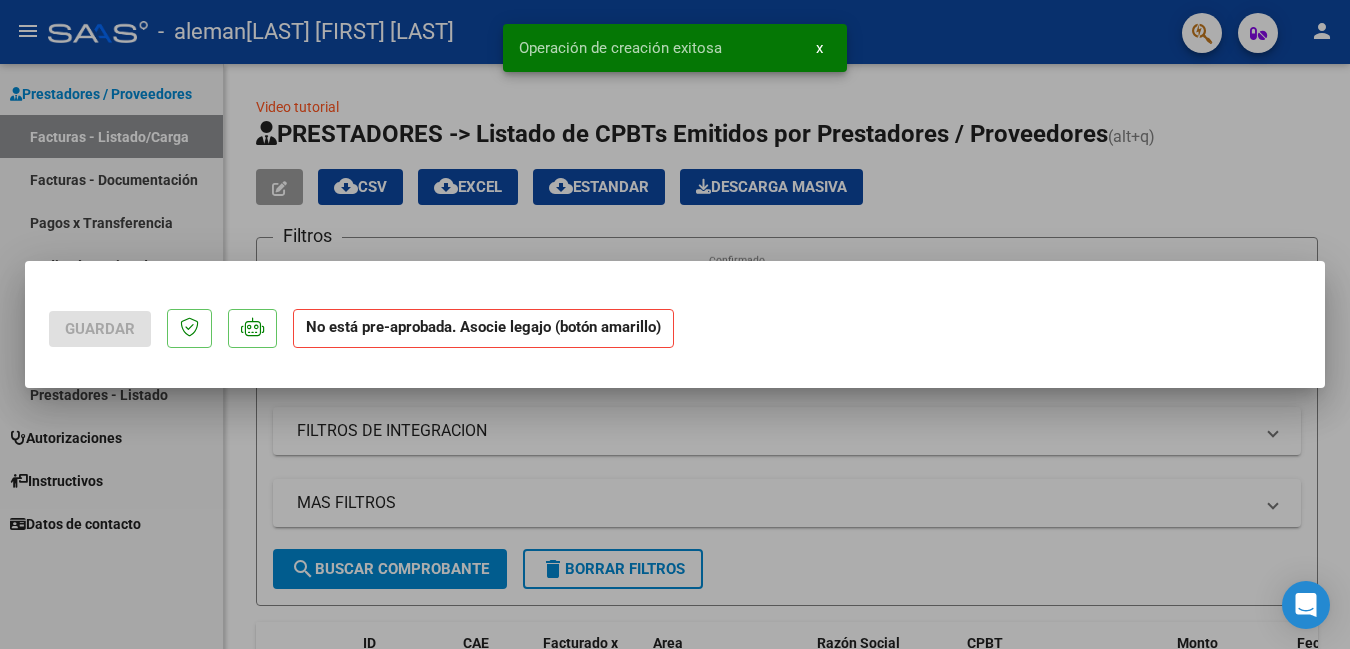 scroll, scrollTop: 0, scrollLeft: 0, axis: both 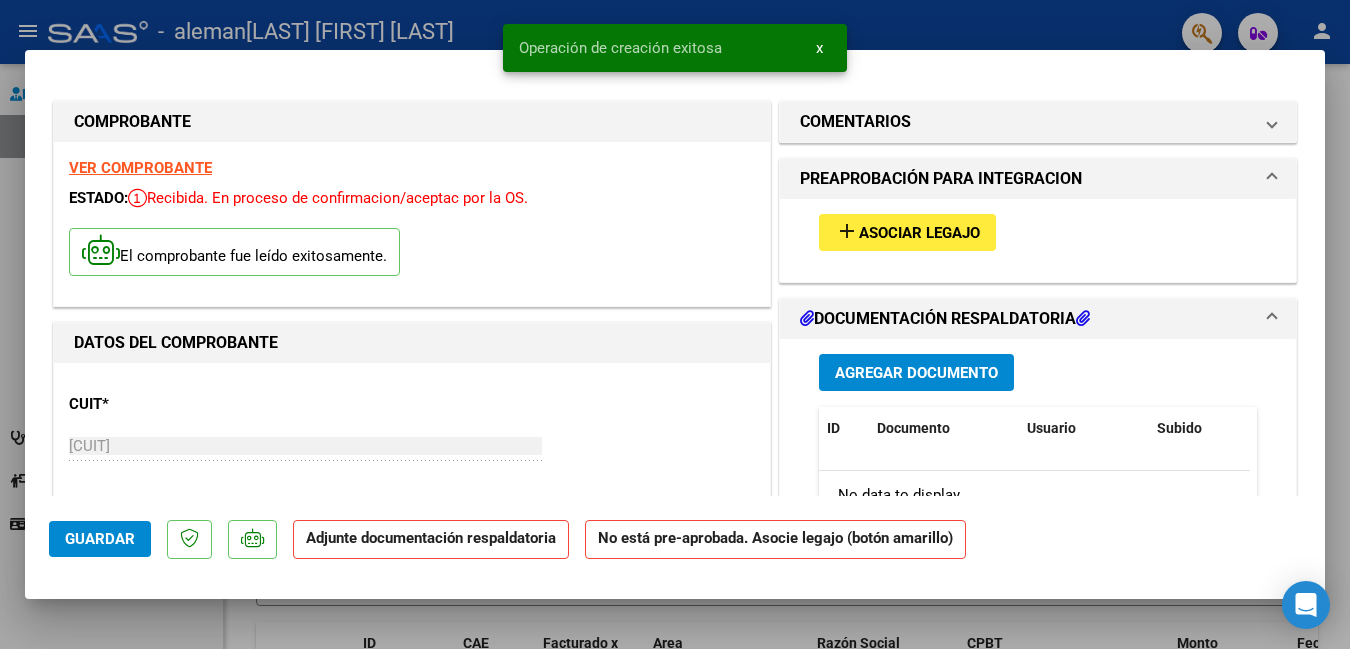 click on "add Asociar Legajo" at bounding box center [907, 232] 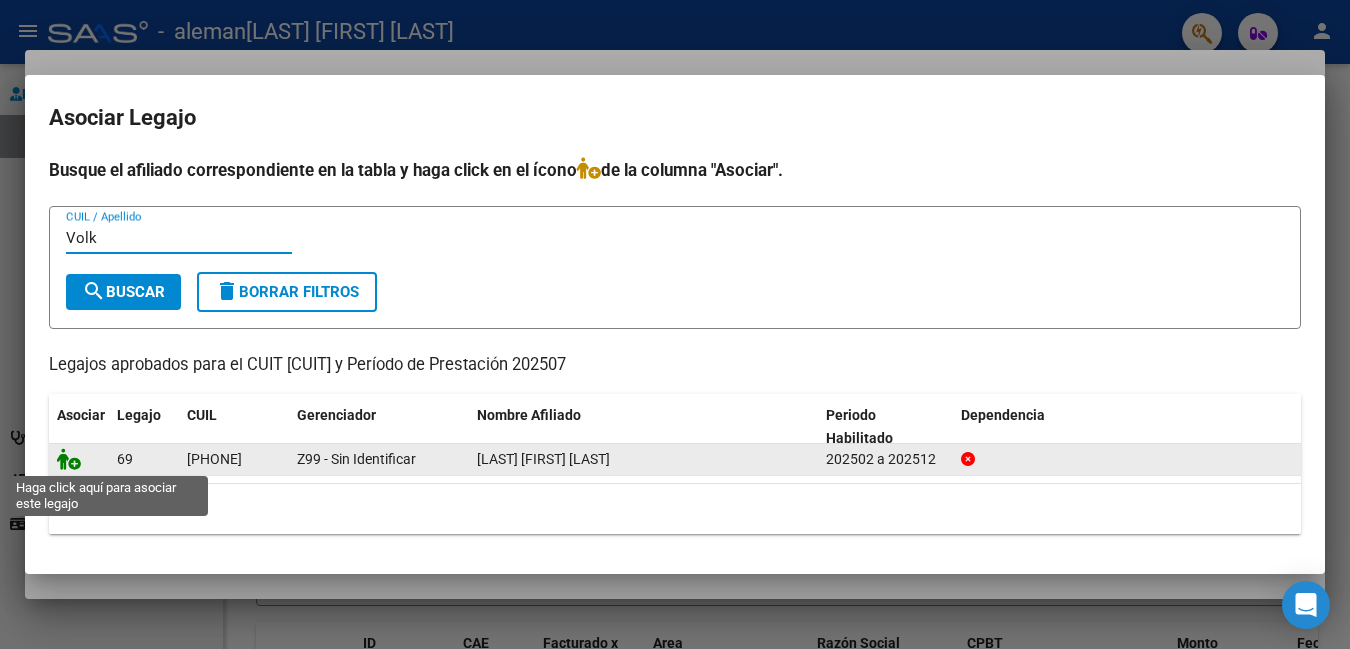 type on "Volk" 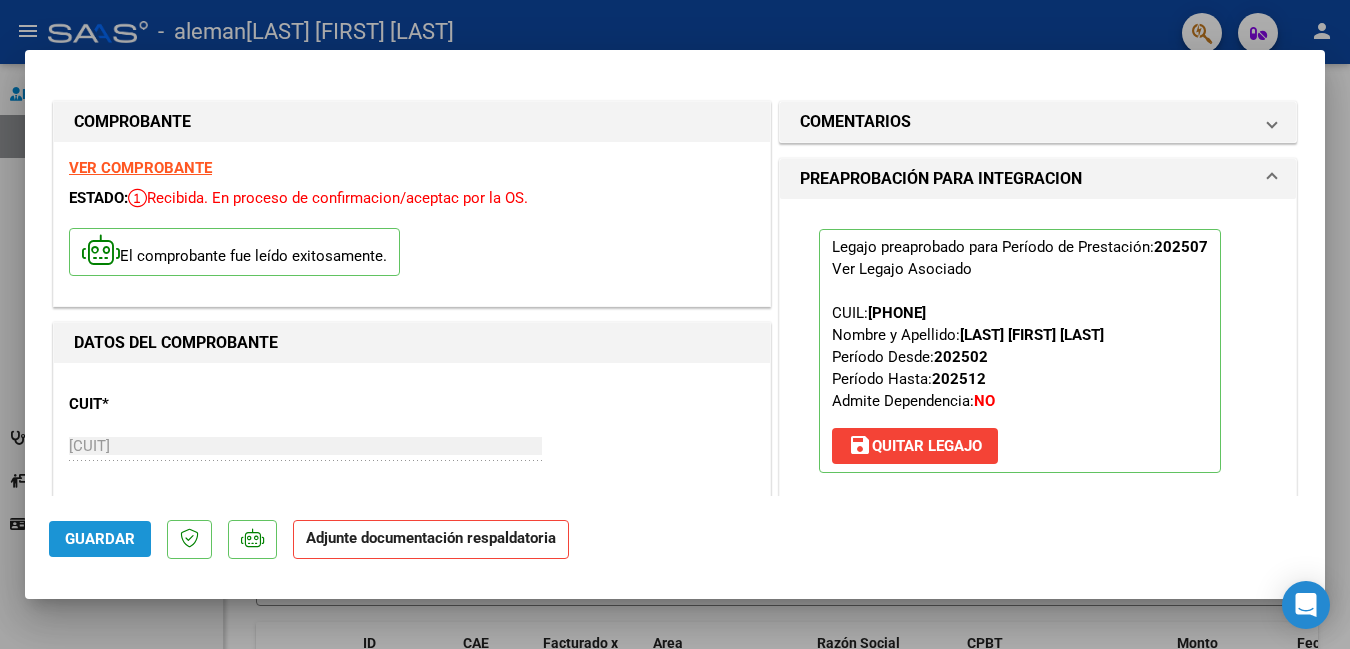 click on "Guardar" 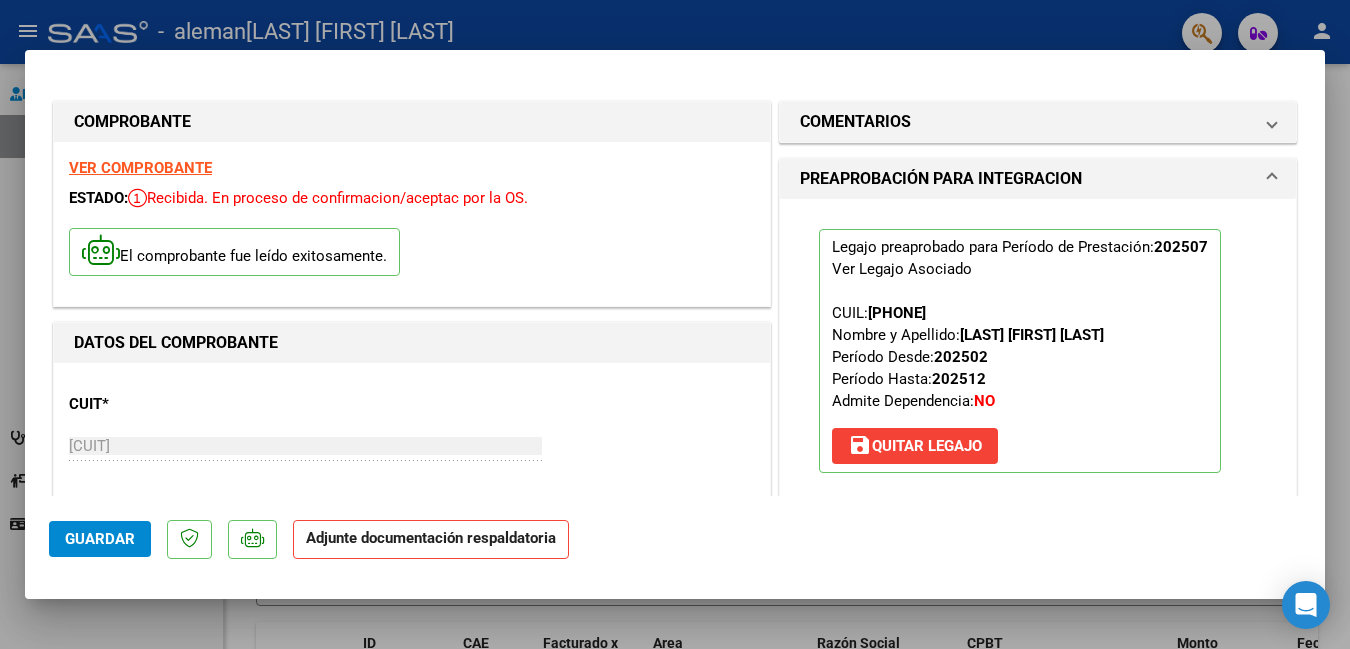 click on "Adjunte documentación respaldatoria" 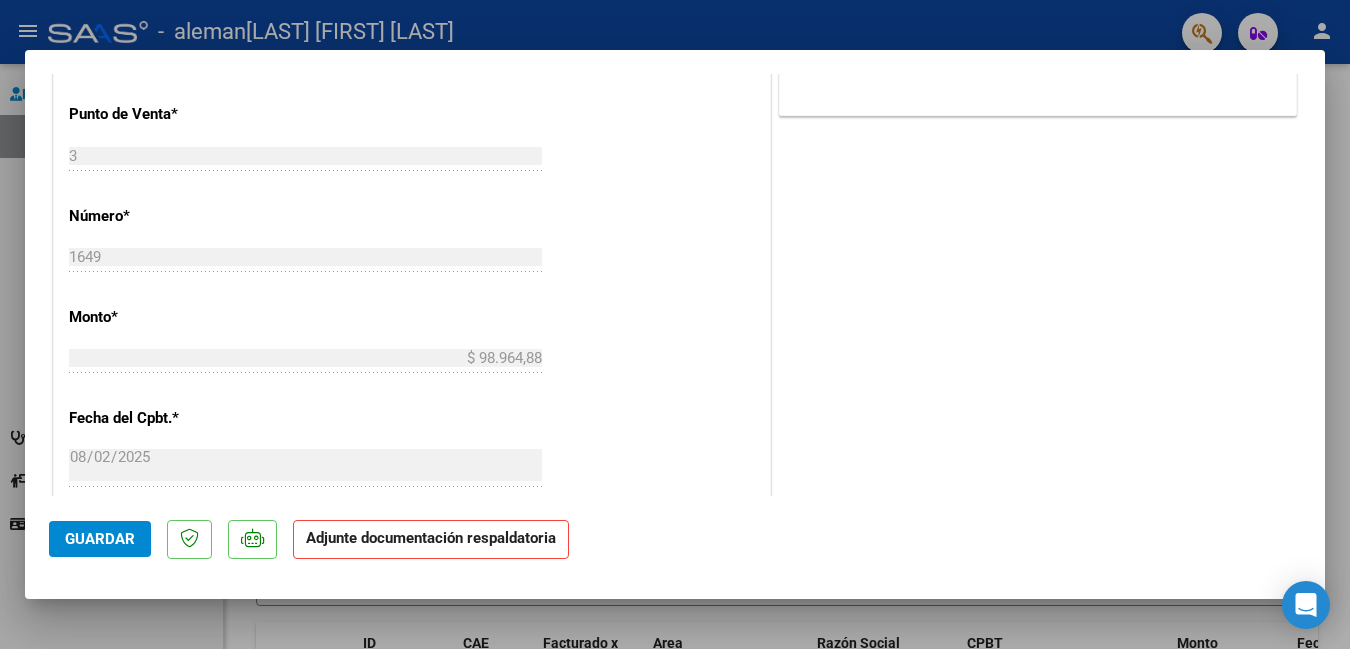 scroll, scrollTop: 918, scrollLeft: 0, axis: vertical 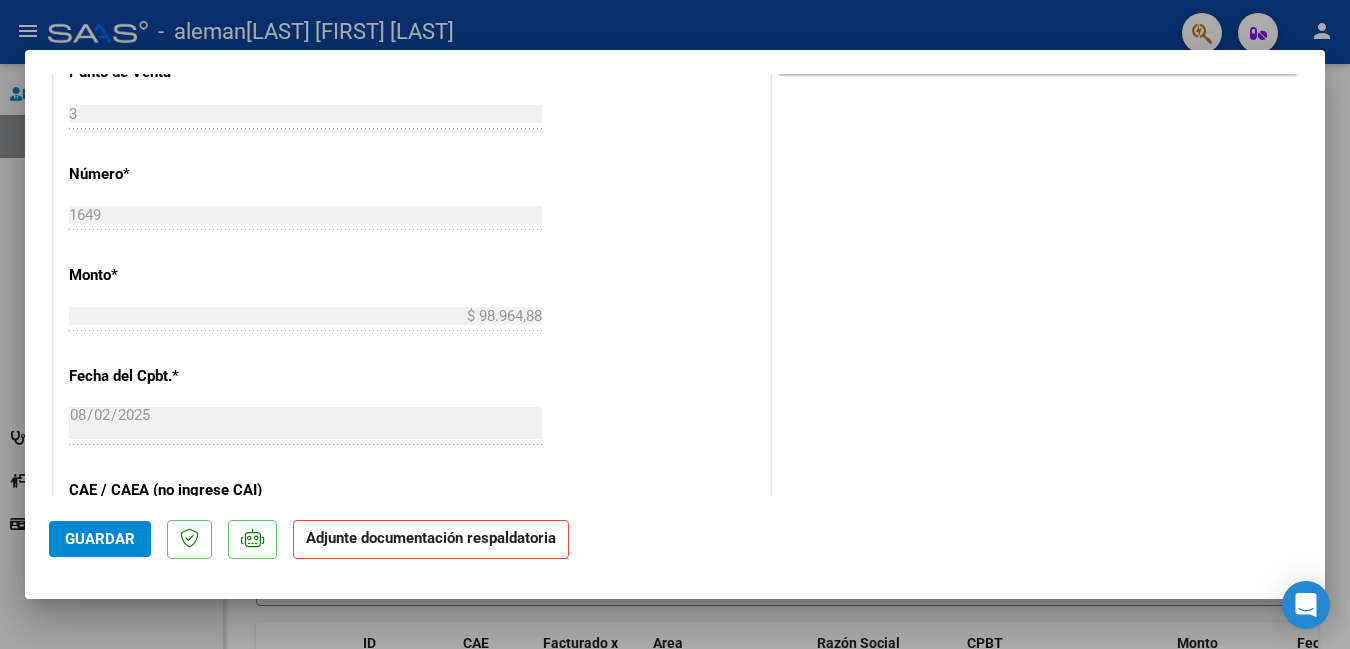 click on "Adjunte documentación respaldatoria" 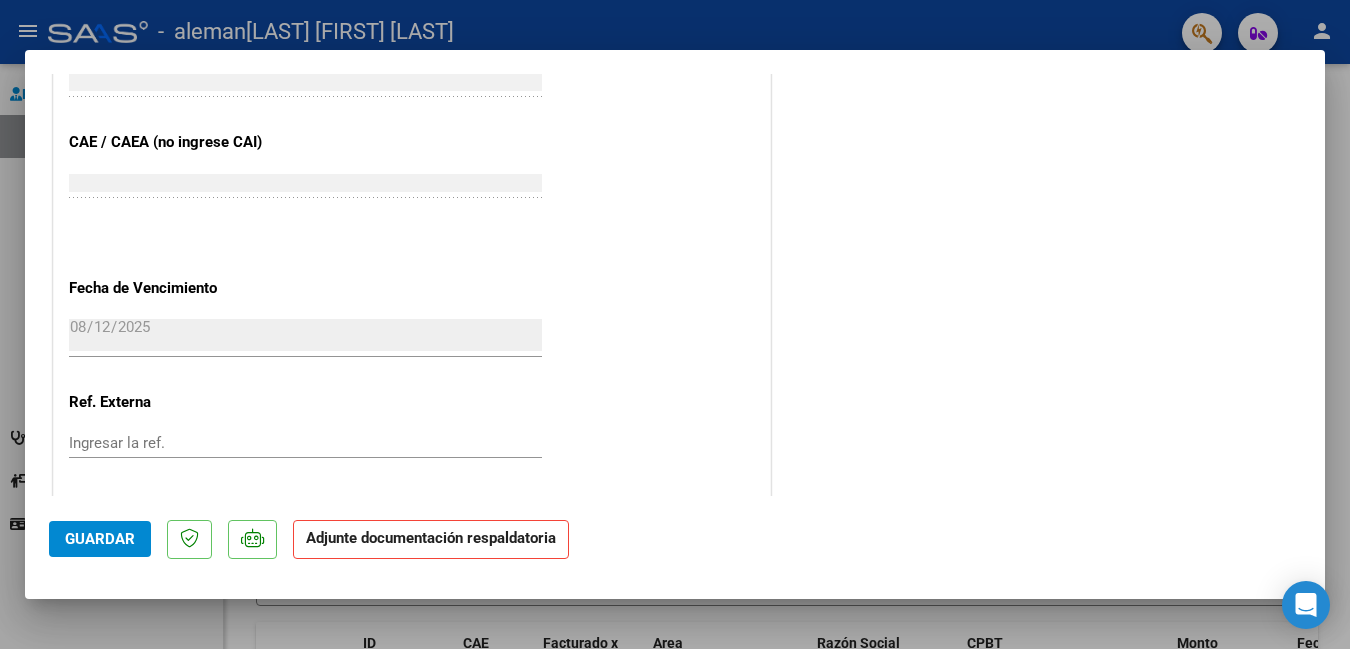 scroll, scrollTop: 1368, scrollLeft: 0, axis: vertical 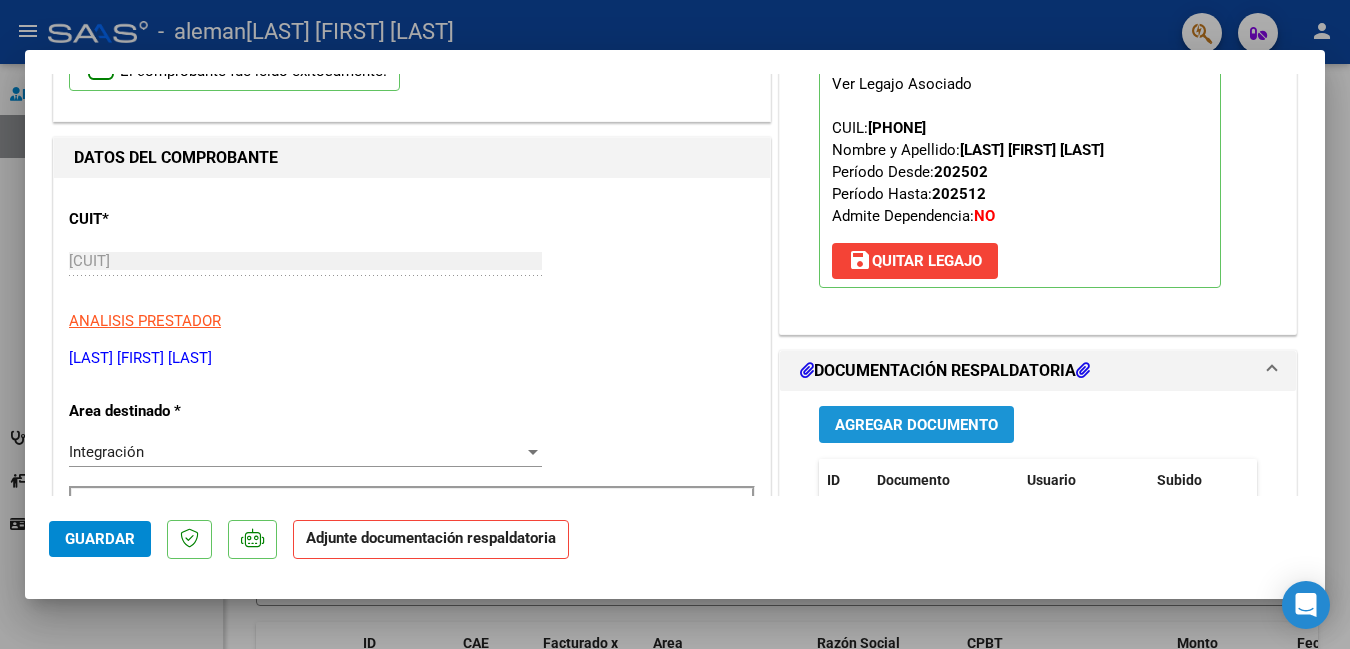 click on "Agregar Documento" at bounding box center (916, 425) 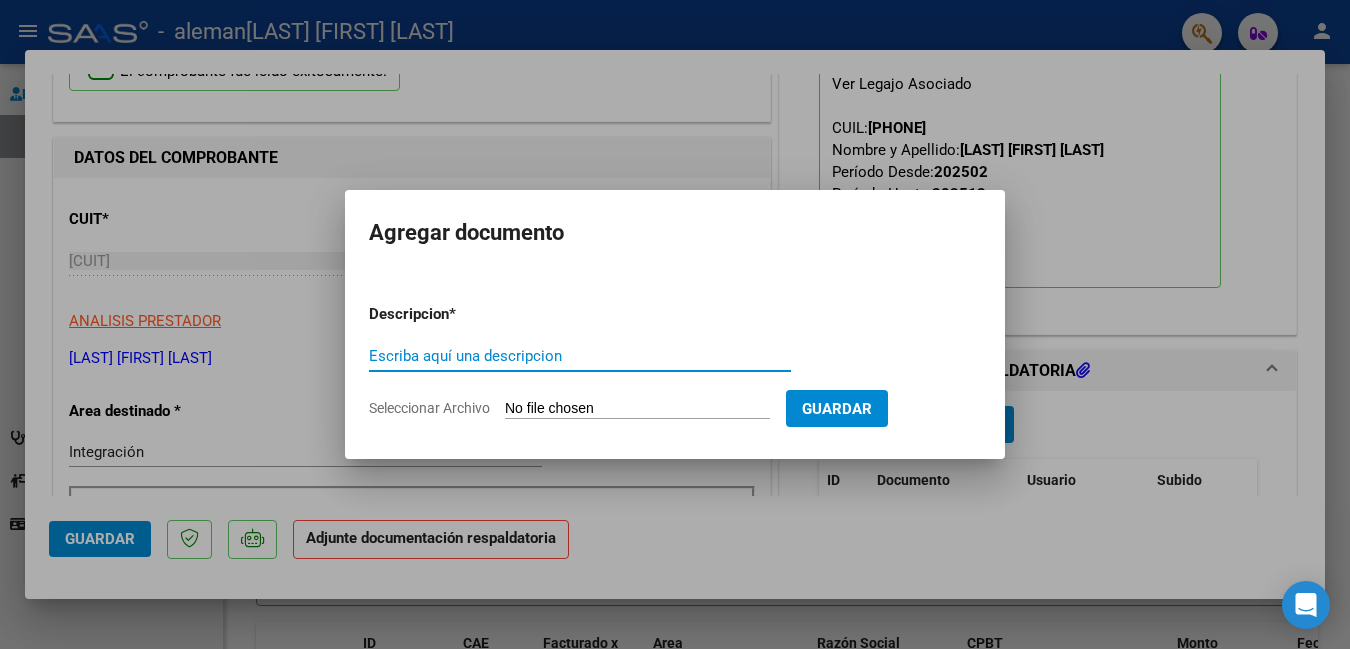 click on "Escriba aquí una descripcion" at bounding box center [580, 356] 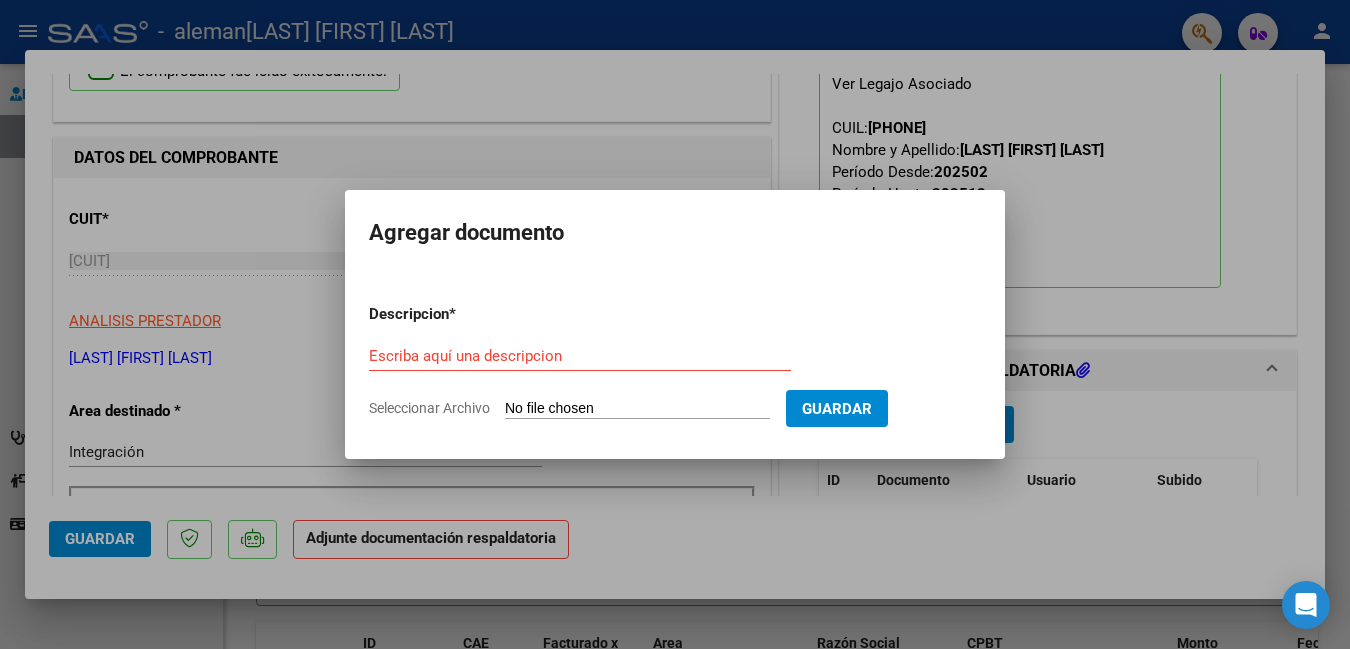 click on "Seleccionar Archivo" 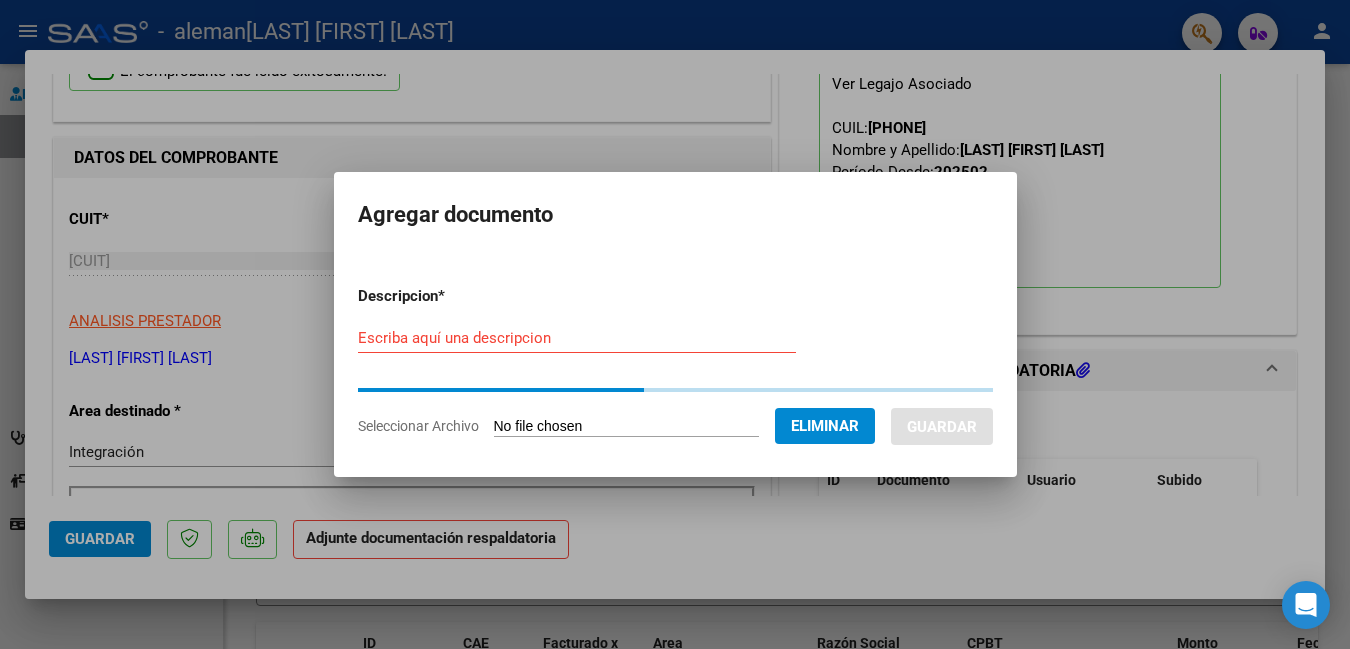 type 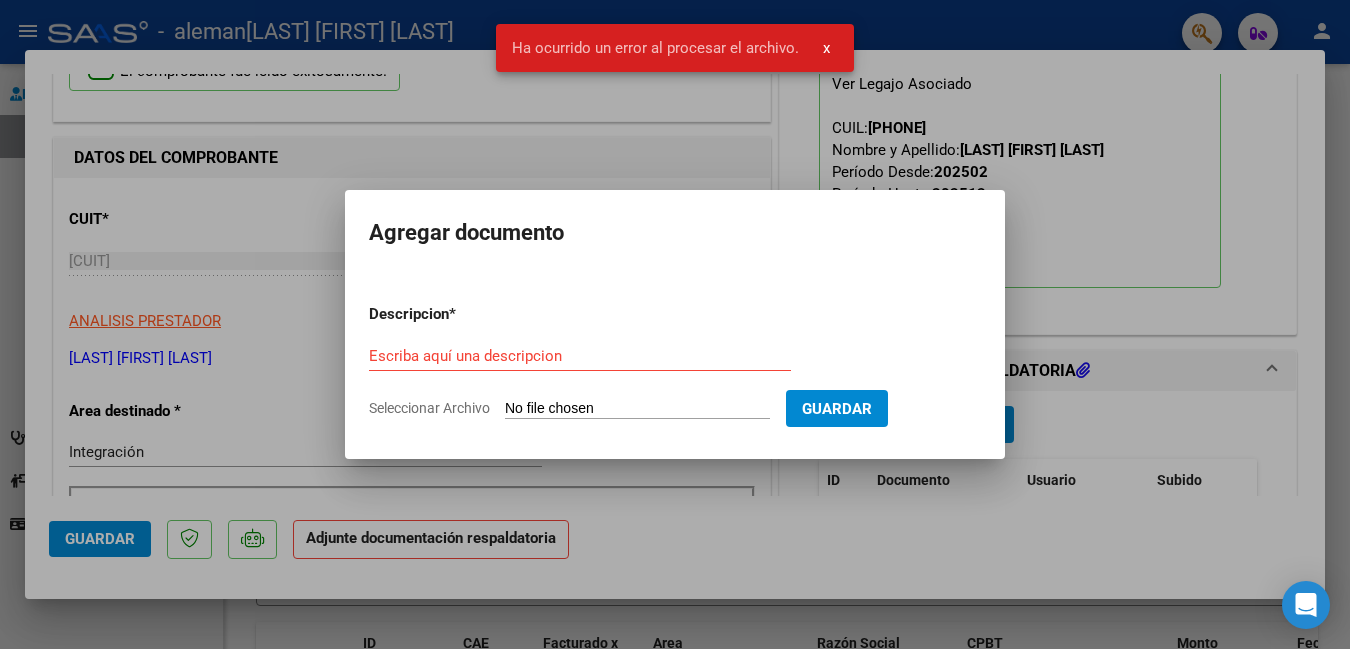 click on "Escriba aquí una descripcion" at bounding box center (580, 356) 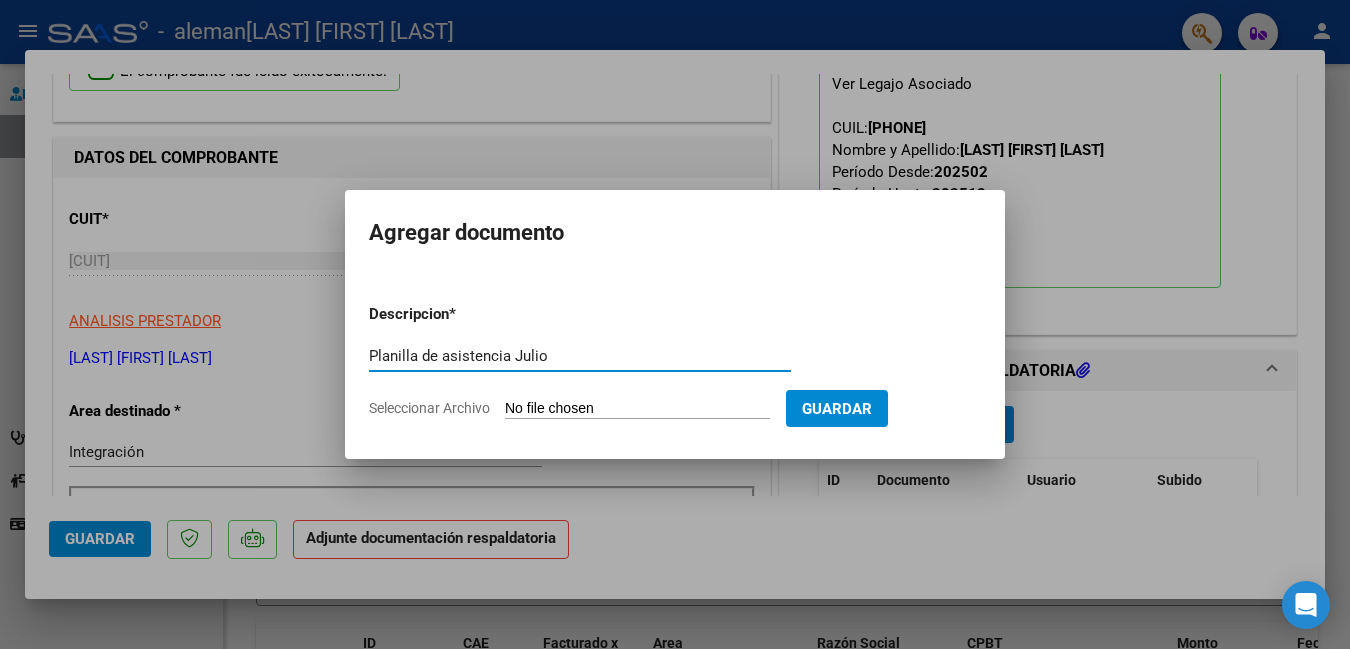 type on "Planilla de asistencia Julio" 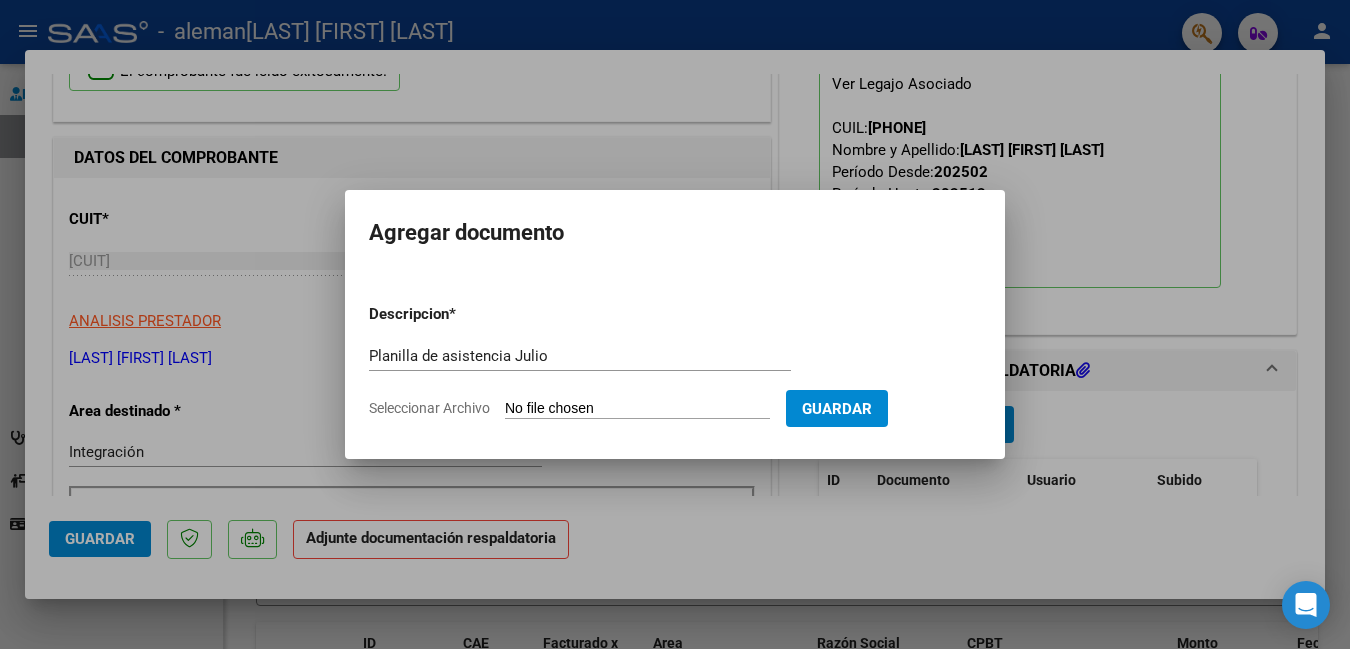 click on "Seleccionar Archivo" 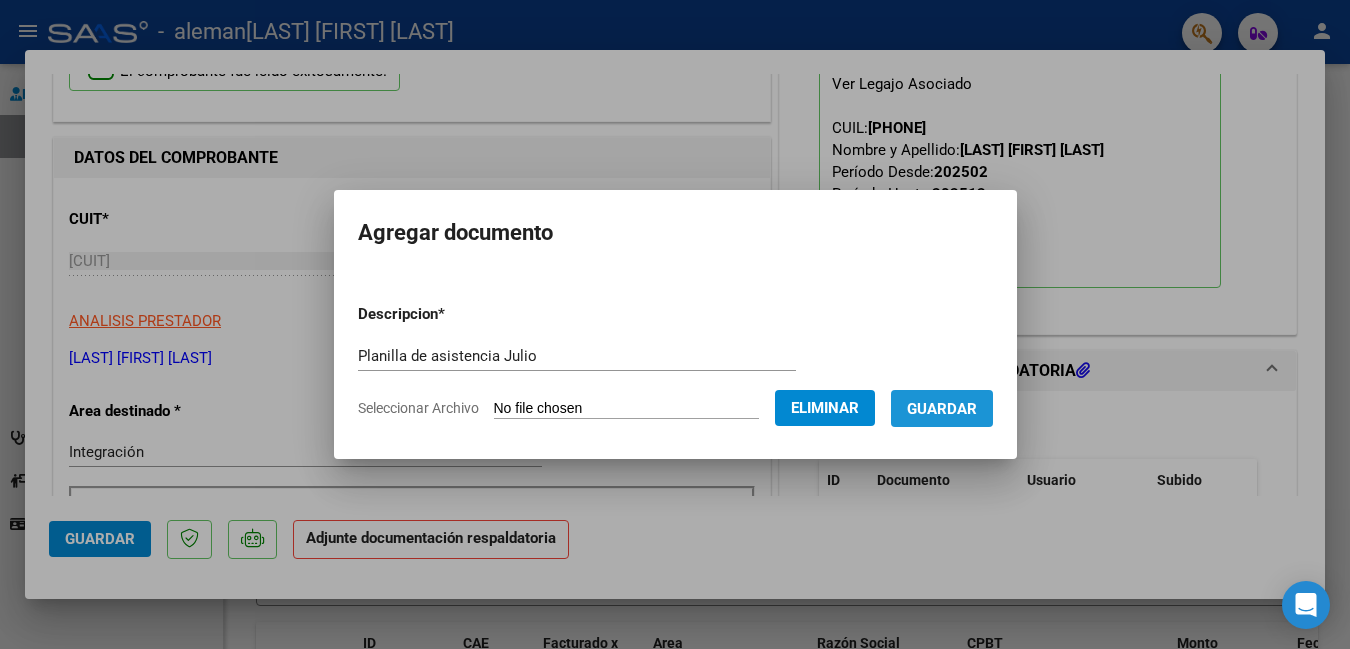 click on "Guardar" at bounding box center (942, 409) 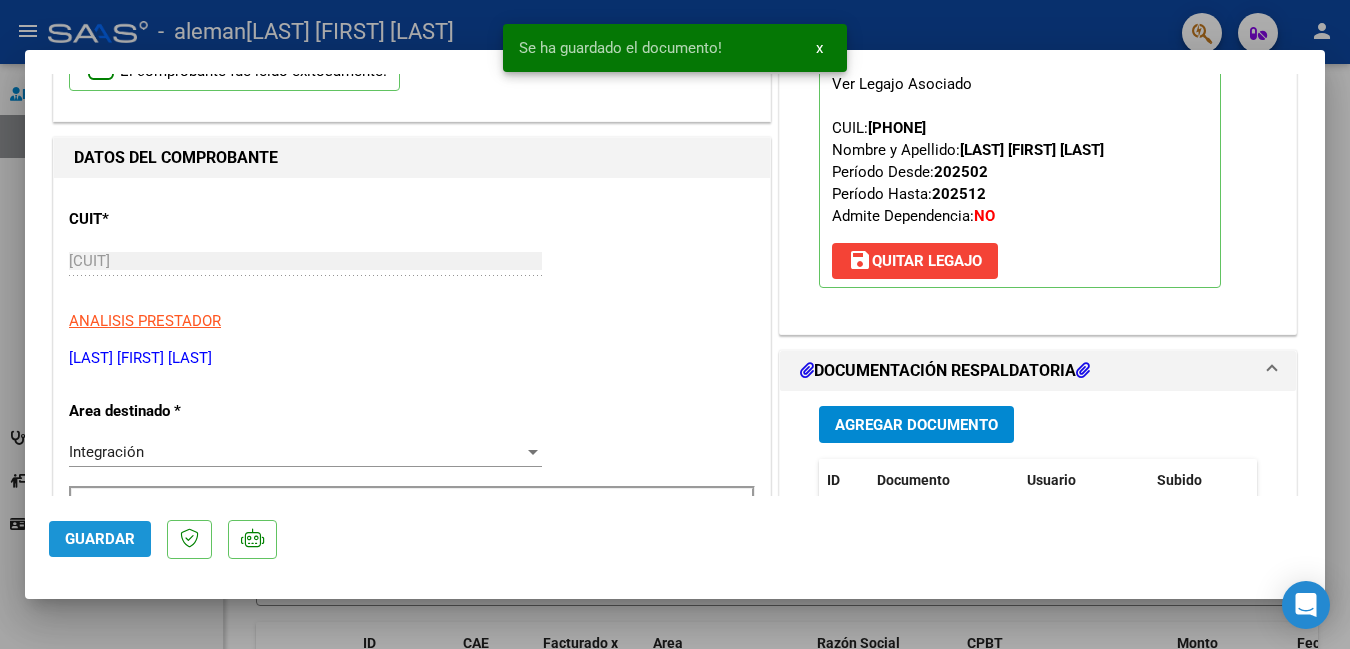 click on "Guardar" 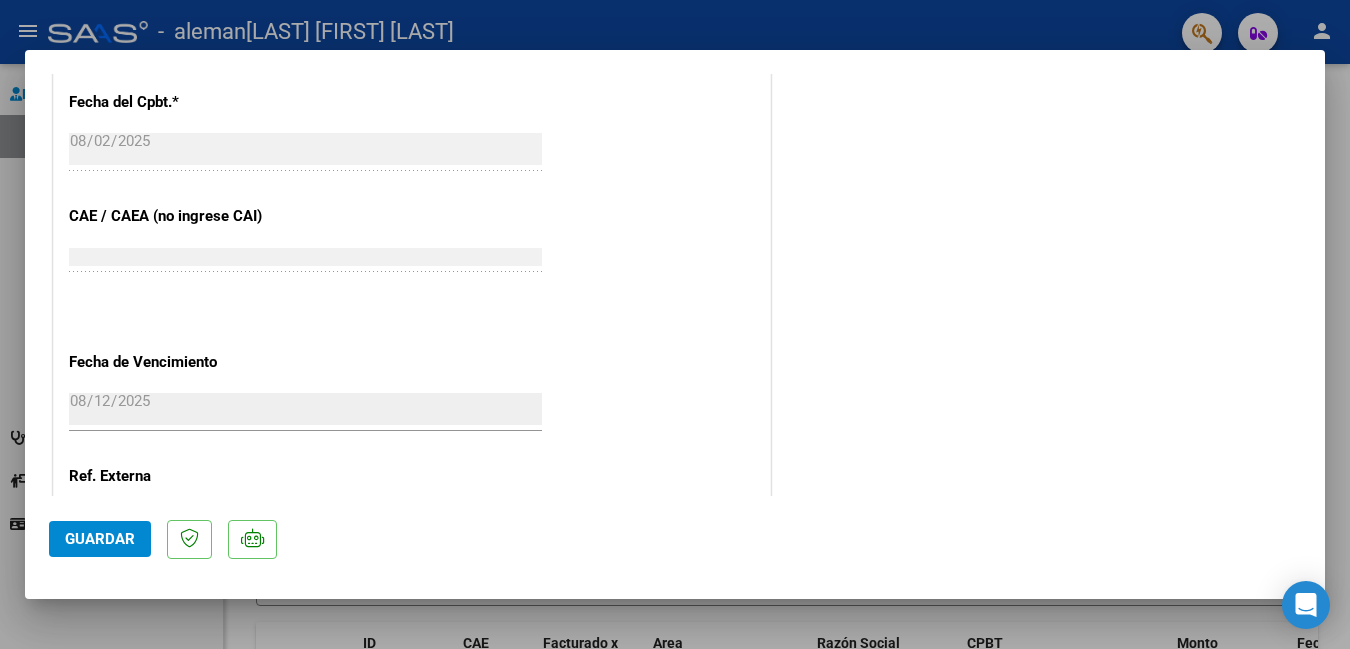 scroll, scrollTop: 1368, scrollLeft: 0, axis: vertical 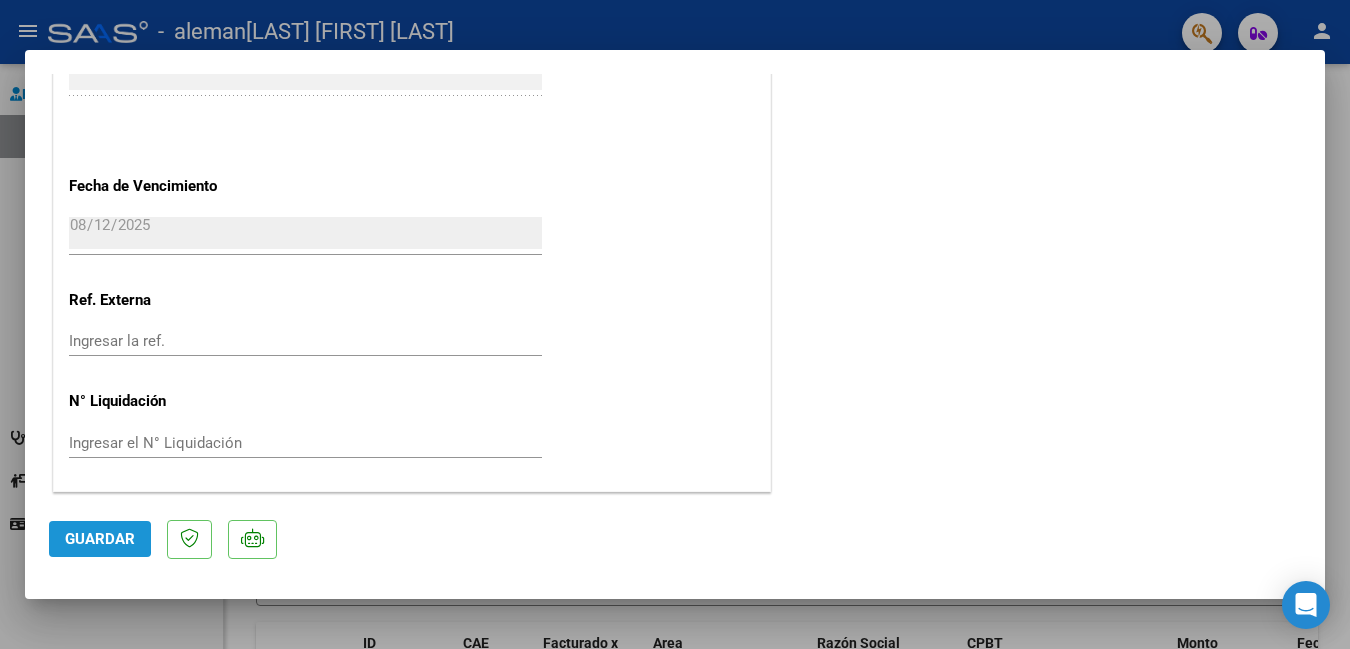 click on "Guardar" 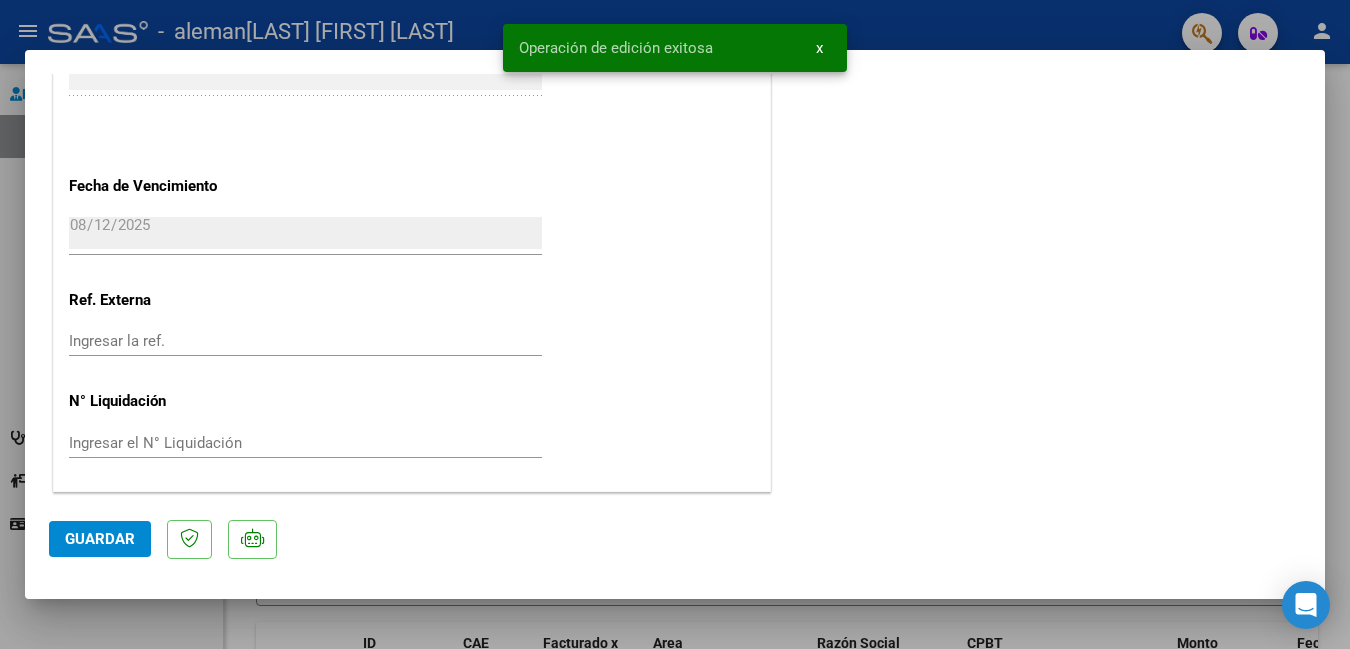 click at bounding box center [675, 324] 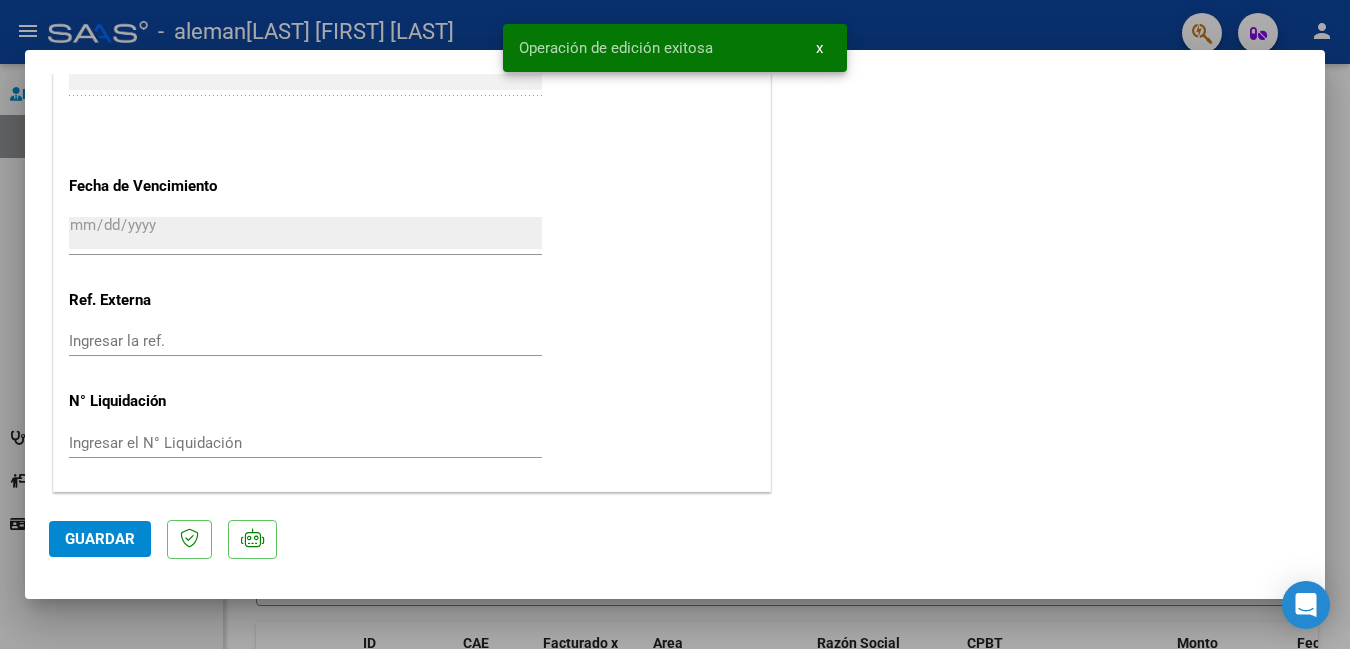 scroll, scrollTop: 1520, scrollLeft: 0, axis: vertical 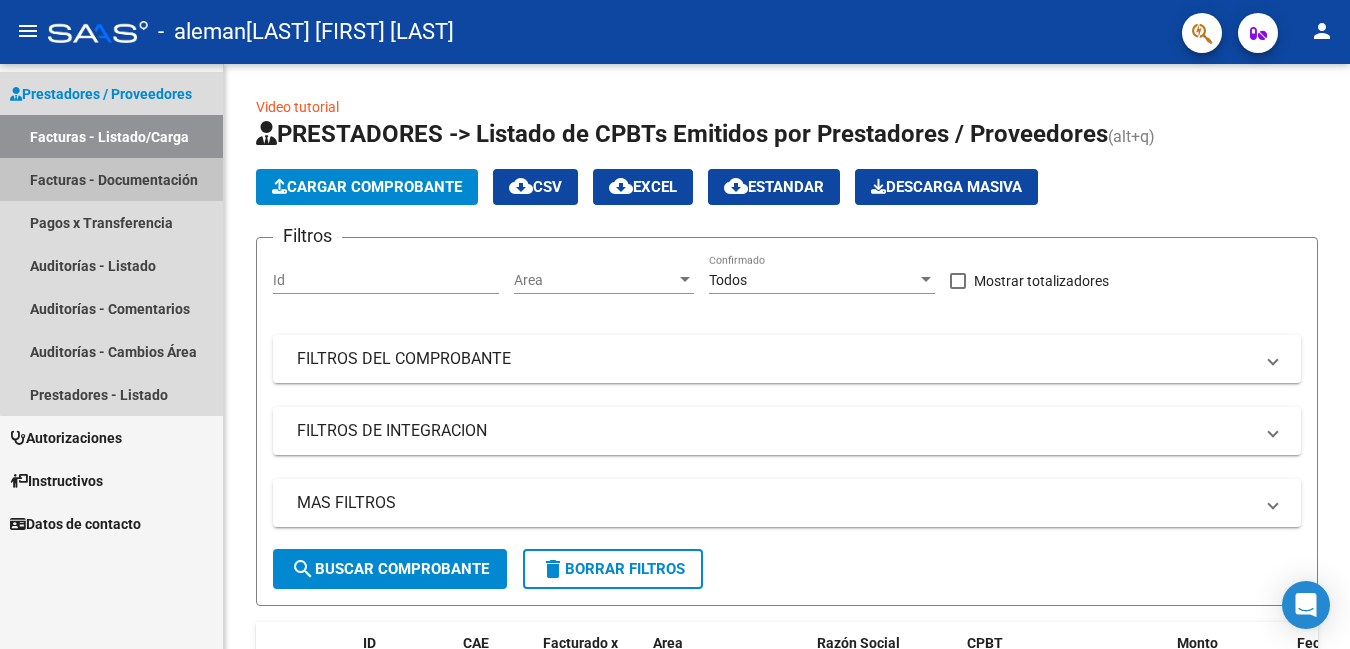 click on "Facturas - Documentación" at bounding box center (111, 179) 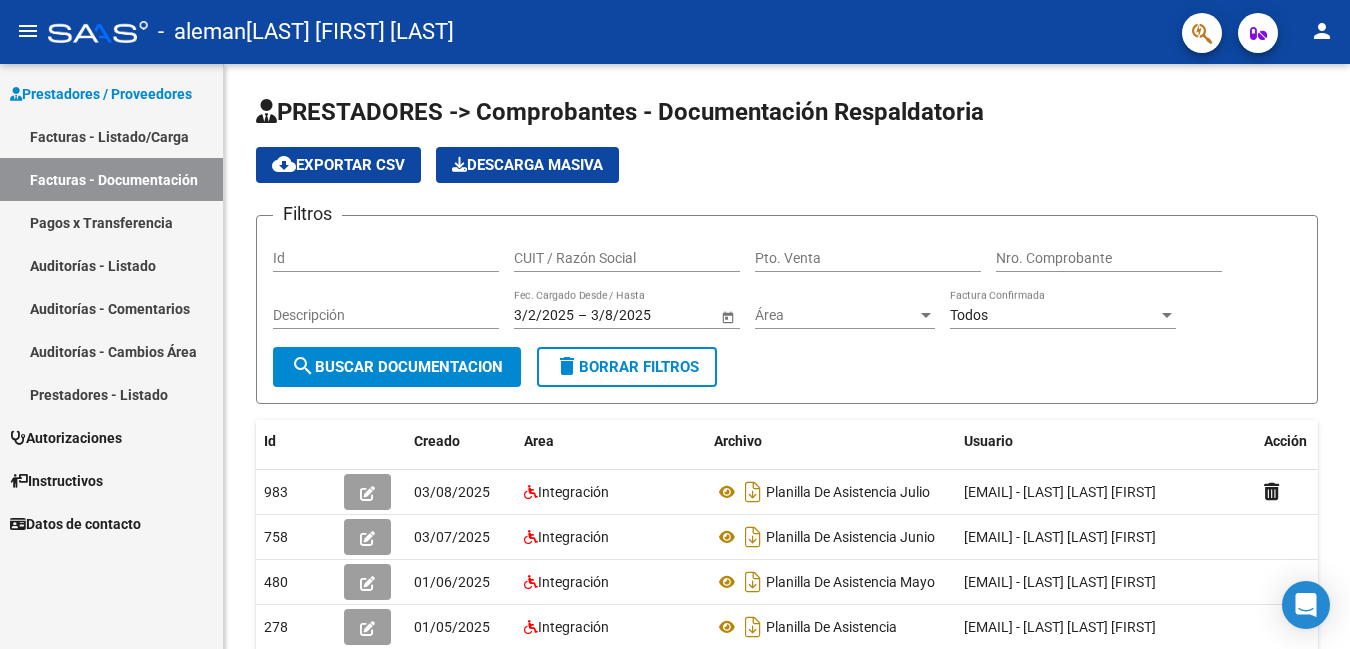 click on "Facturas - Listado/Carga" at bounding box center [111, 136] 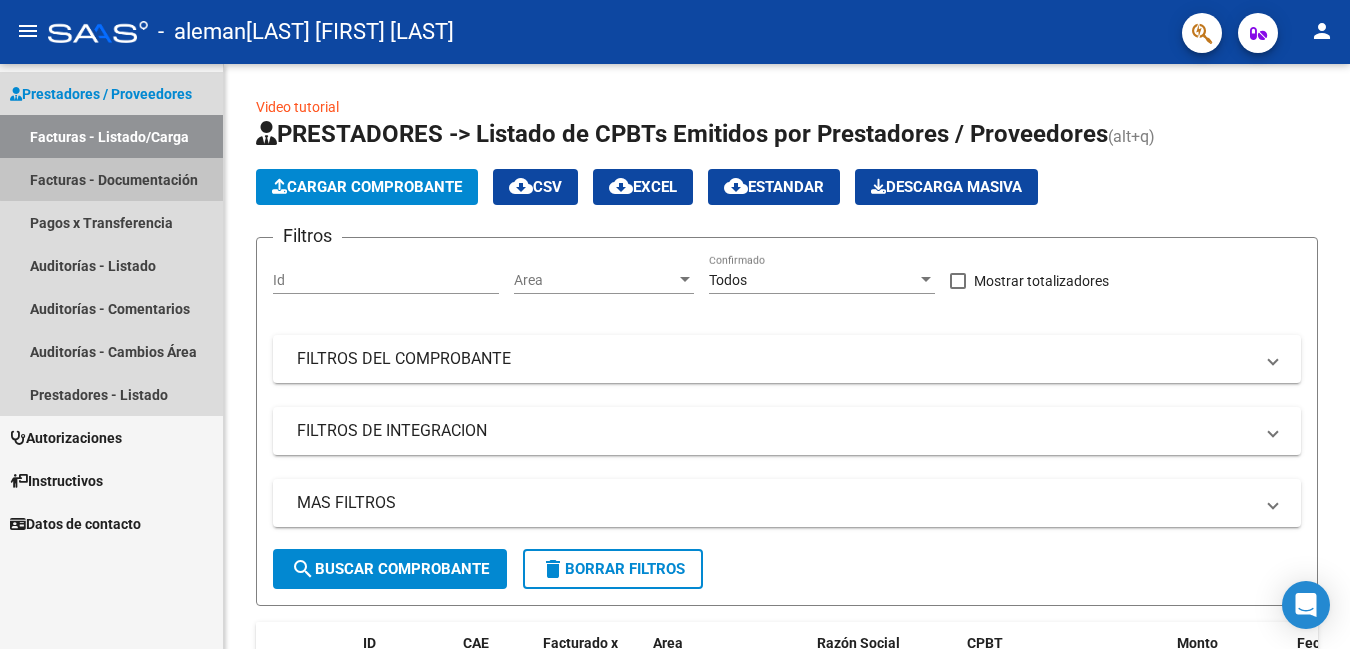 click on "Facturas - Documentación" at bounding box center (111, 179) 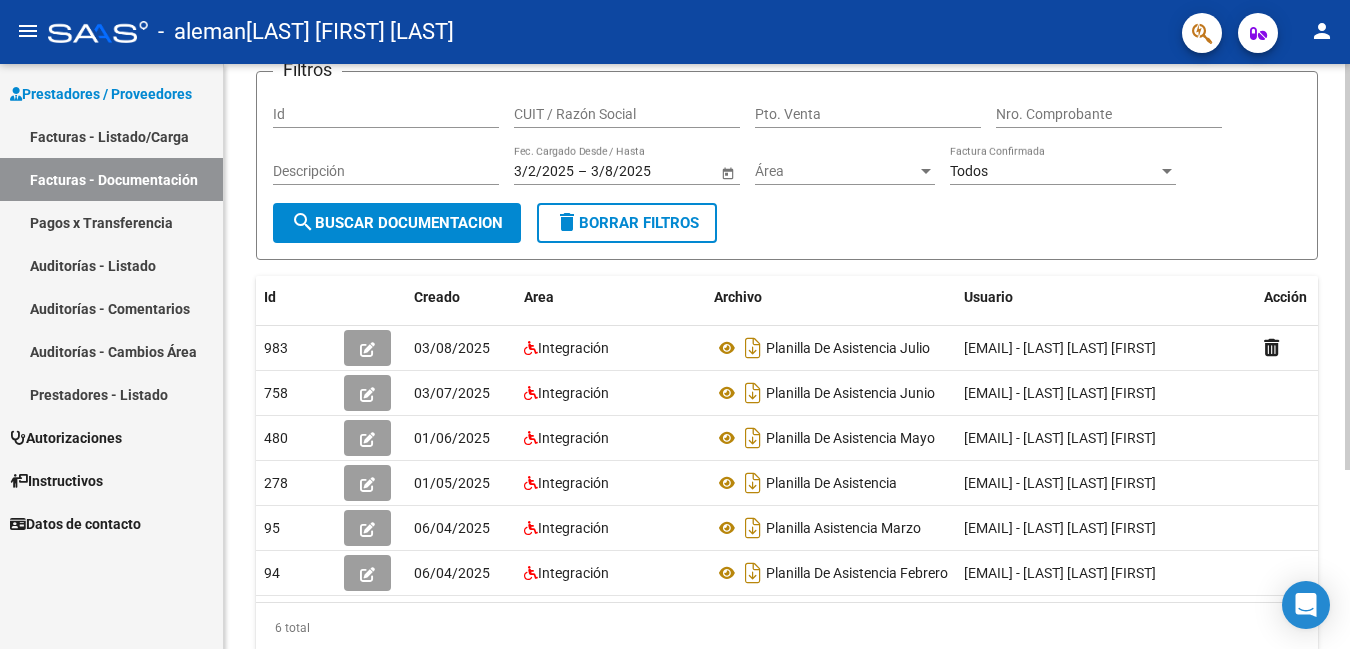 scroll, scrollTop: 258, scrollLeft: 0, axis: vertical 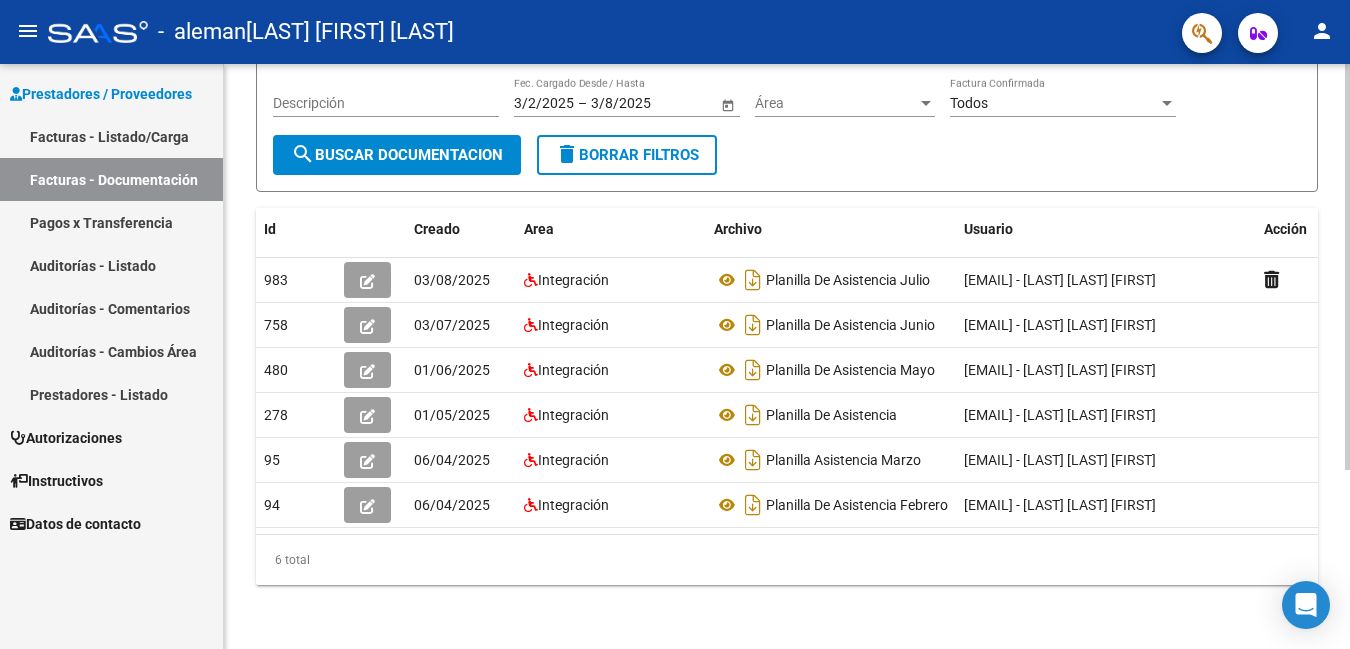 click on "menu -   aleman   - [LAST] [FIRST] [LAST] person    Prestadores / Proveedores Facturas - Listado/Carga Facturas - Documentación Pagos x Transferencia Auditorías - Listado Auditorías - Comentarios Auditorías - Cambios Área Prestadores - Listado    Autorizaciones Pedidos - Listado Pedidos - Detalles Pedidos - Adjuntos Pedidos - Comentarios OC - Listado OC - Detalles OC - Adjuntos Diagnósticos Categorías Medicamentos Áreas - Listado    Instructivos    Datos de contacto  PRESTADORES -> Comprobantes - Documentación Respaldatoria cloud_download  Exportar CSV   Descarga Masiva
Filtros Id CUIT / Razón Social Pto. Venta Nro. Comprobante Descripción 3/2/2025 3/2/2025 – 3/8/2025 3/8/2025 Fec. Cargado Desde / Hasta Área Área Todos Factura Confirmada search  Buscar Documentacion  delete  Borrar Filtros  Id Creado Area Archivo Usuario Acción 983
03/08/2025 Integración Planilla De Asistencia Julio  [EMAIL] - [LAST] [LAST] [FIRST]  758
03/07/2025 Integración 480" at bounding box center [675, 324] 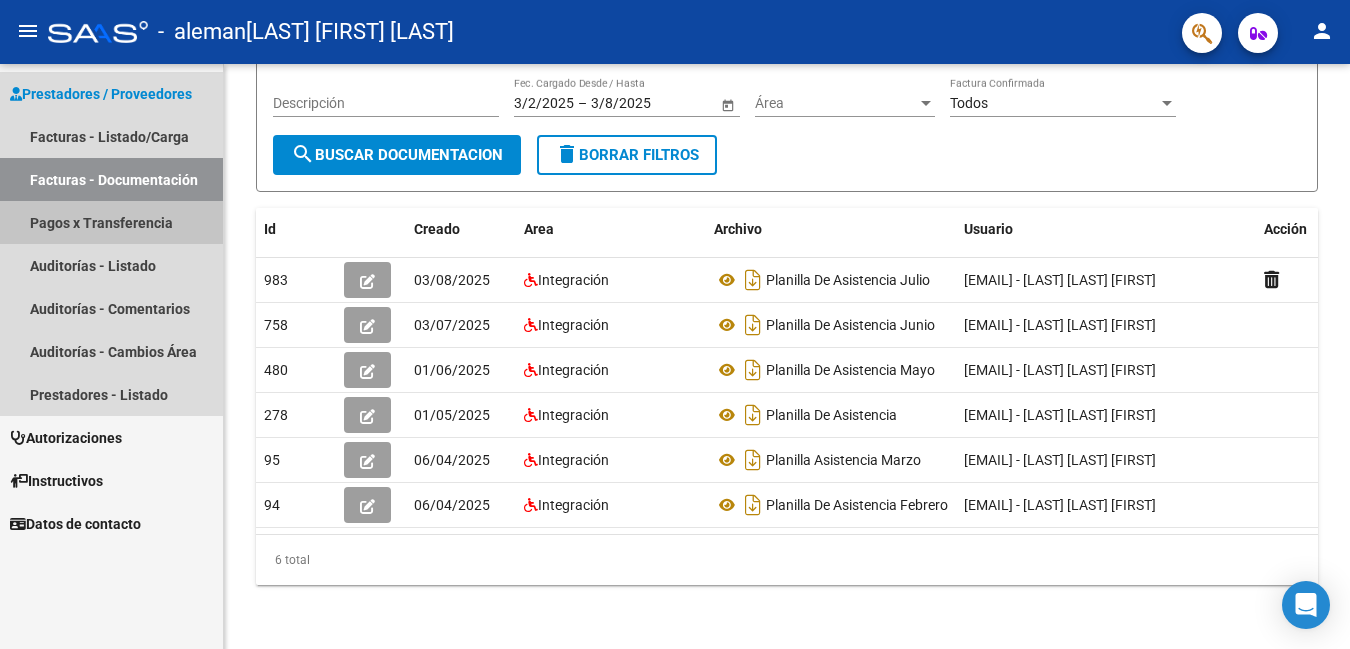 click on "Pagos x Transferencia" at bounding box center [111, 222] 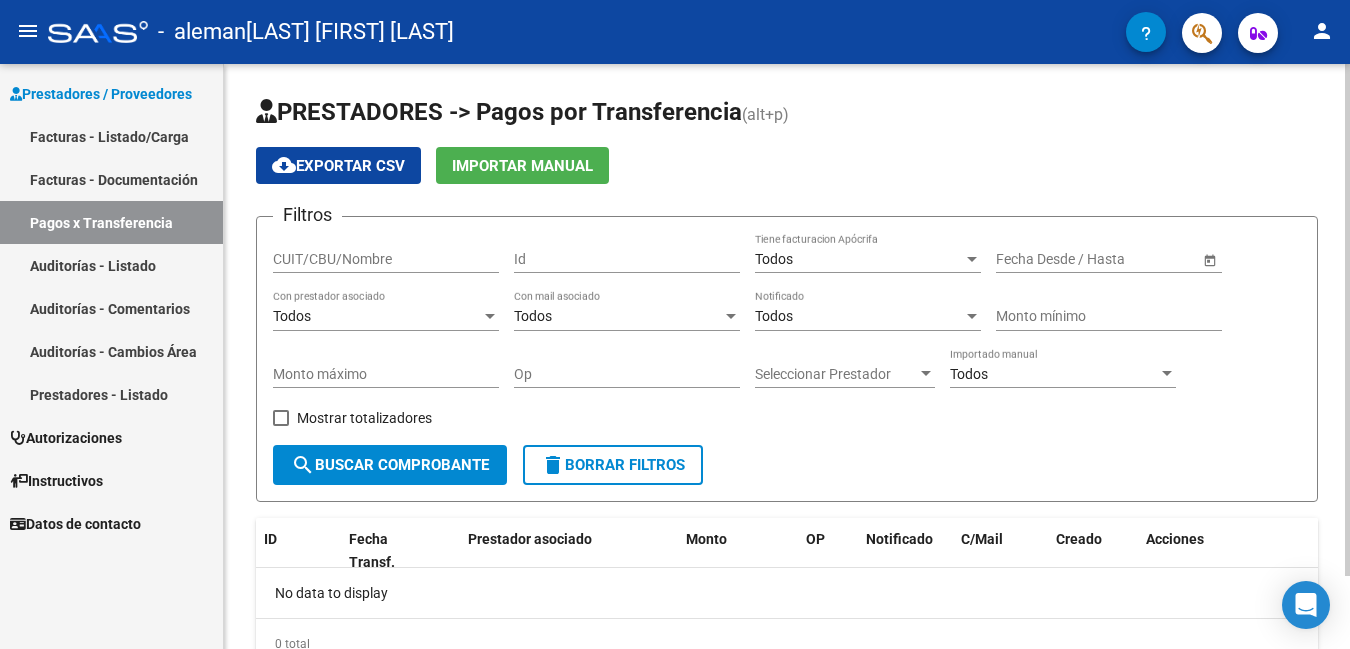 scroll, scrollTop: 84, scrollLeft: 0, axis: vertical 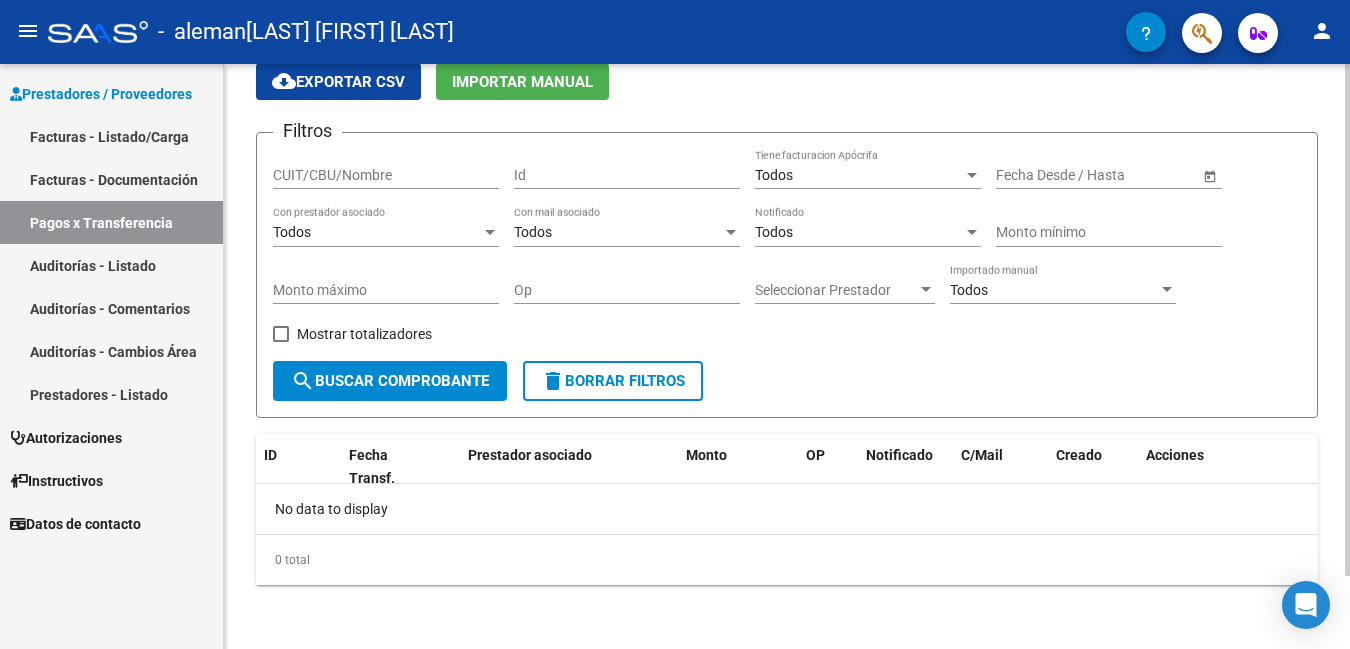 click on "menu -   aleman   - [LAST] [FIRST] [LAST] person    Prestadores / Proveedores Facturas - Listado/Carga Facturas - Documentación Pagos x Transferencia Auditorías - Listado Auditorías - Comentarios Auditorías - Cambios Área Prestadores - Listado    Autorizaciones Pedidos - Listado Pedidos - Detalles Pedidos - Adjuntos Pedidos - Comentarios OC - Listado OC - Detalles OC - Adjuntos Diagnósticos Categorías Medicamentos Áreas - Listado    Instructivos    Datos de contacto  PRESTADORES -> Pagos por Transferencia (alt+p) cloud_download  Exportar CSV   Importar Manual Filtros CUIT/CBU/Nombre Id Todos Tiene facturacion Apócrifa Start date – End date Fecha Desde / Hasta Todos Con prestador asociado Todos Con mail asociado Todos Notificado Monto mínimo Monto máximo Op Seleccionar Prestador Seleccionar Prestador Todos Importado manual    Mostrar totalizadores  search  Buscar Comprobante  delete  Borrar Filtros  ID Fecha Transf. Prestador asociado Monto OP Notificado C/Mail Creado Acciones" at bounding box center [675, 324] 